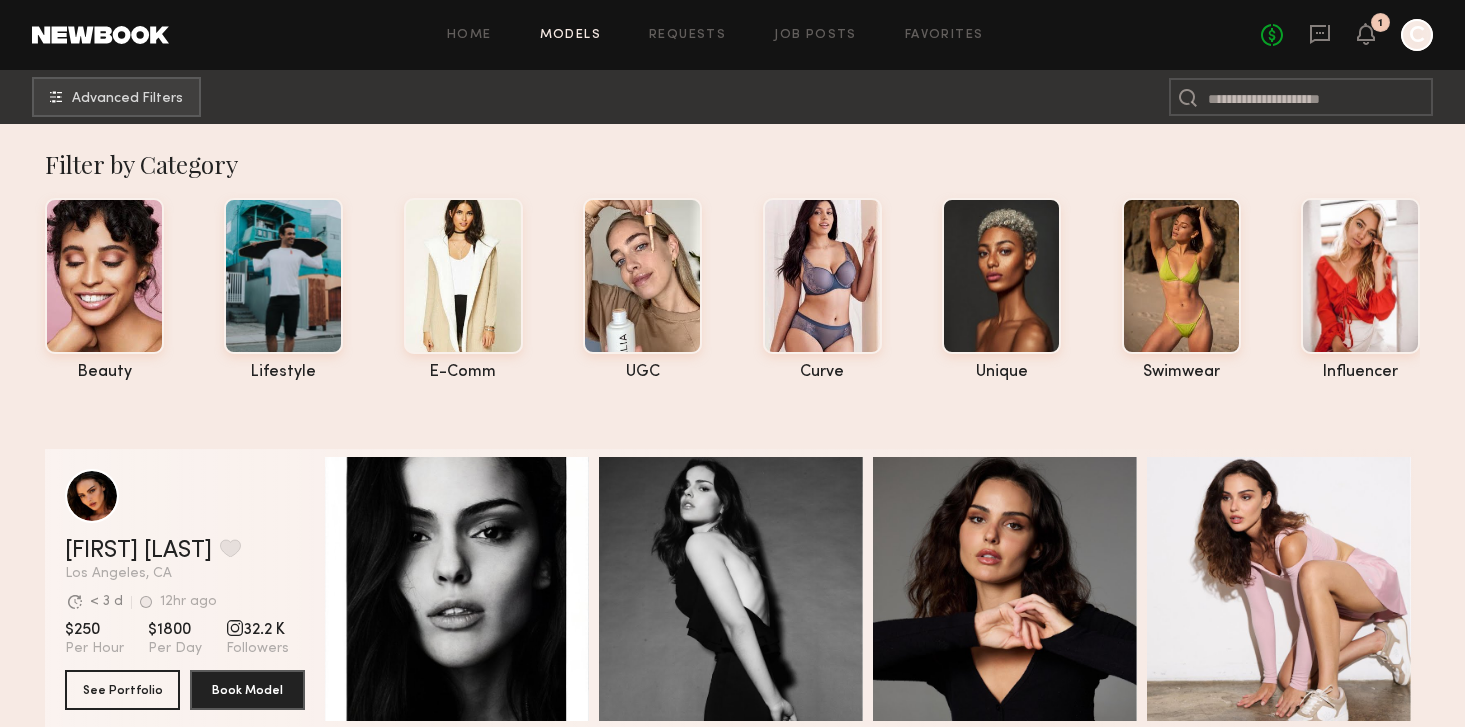 scroll, scrollTop: 0, scrollLeft: 0, axis: both 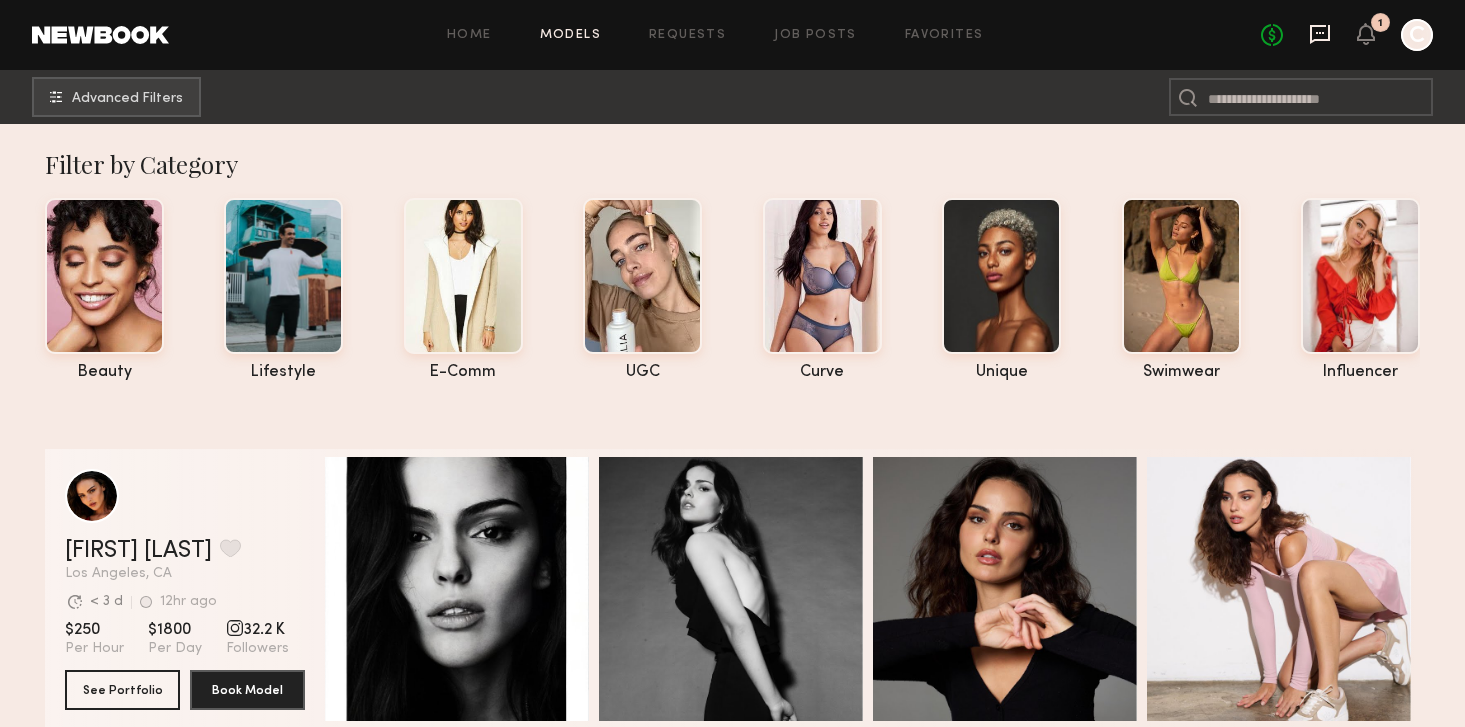 click 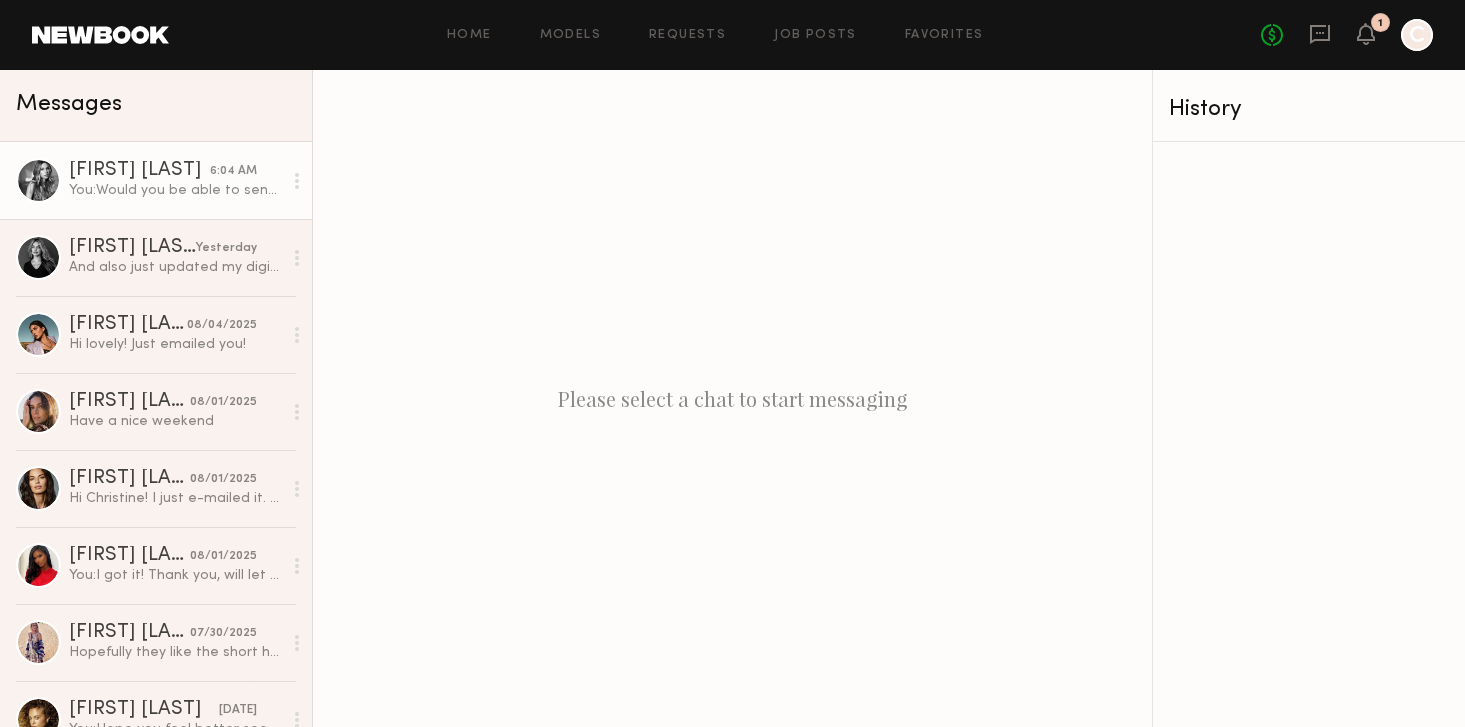 click on "You:  Would you be able to send a recent phone video in good light so we can see your current hair better? My email is christine@lasagency.com" 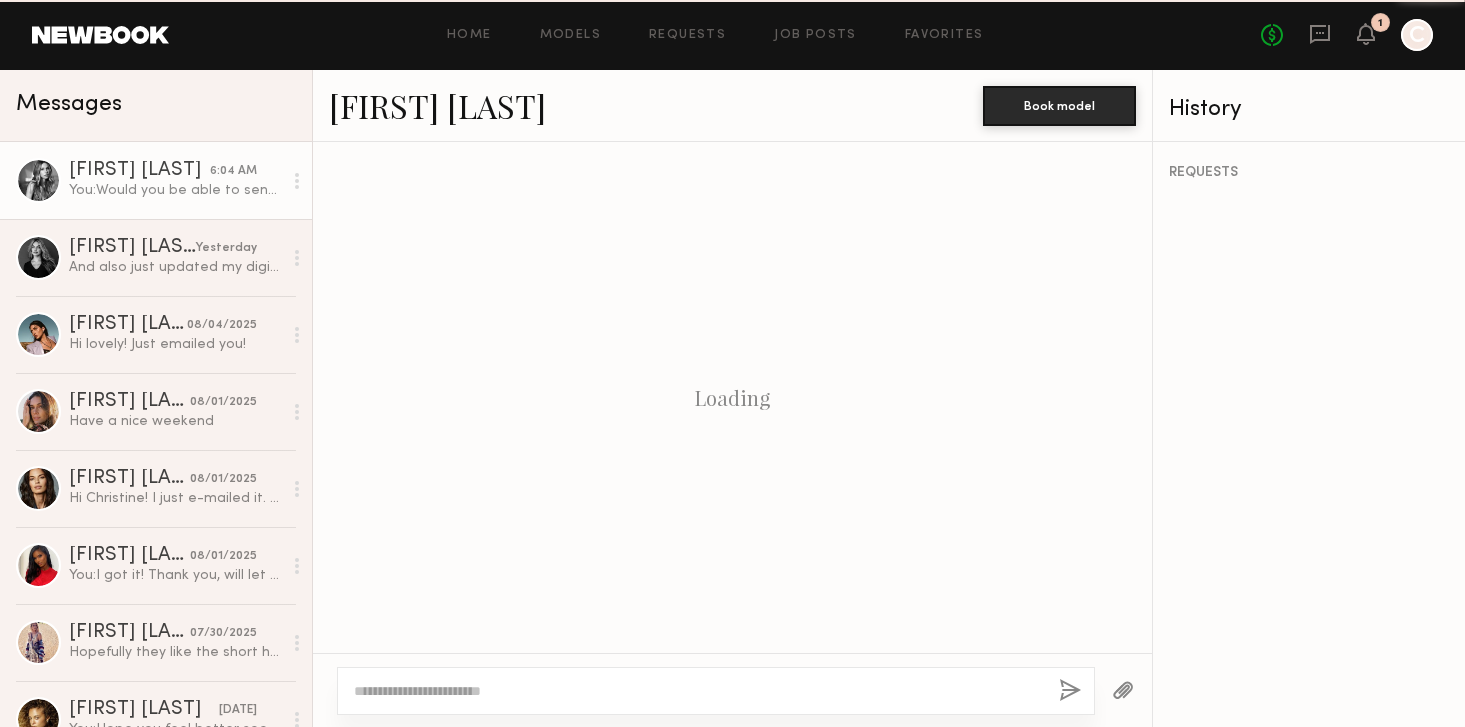 scroll, scrollTop: 992, scrollLeft: 0, axis: vertical 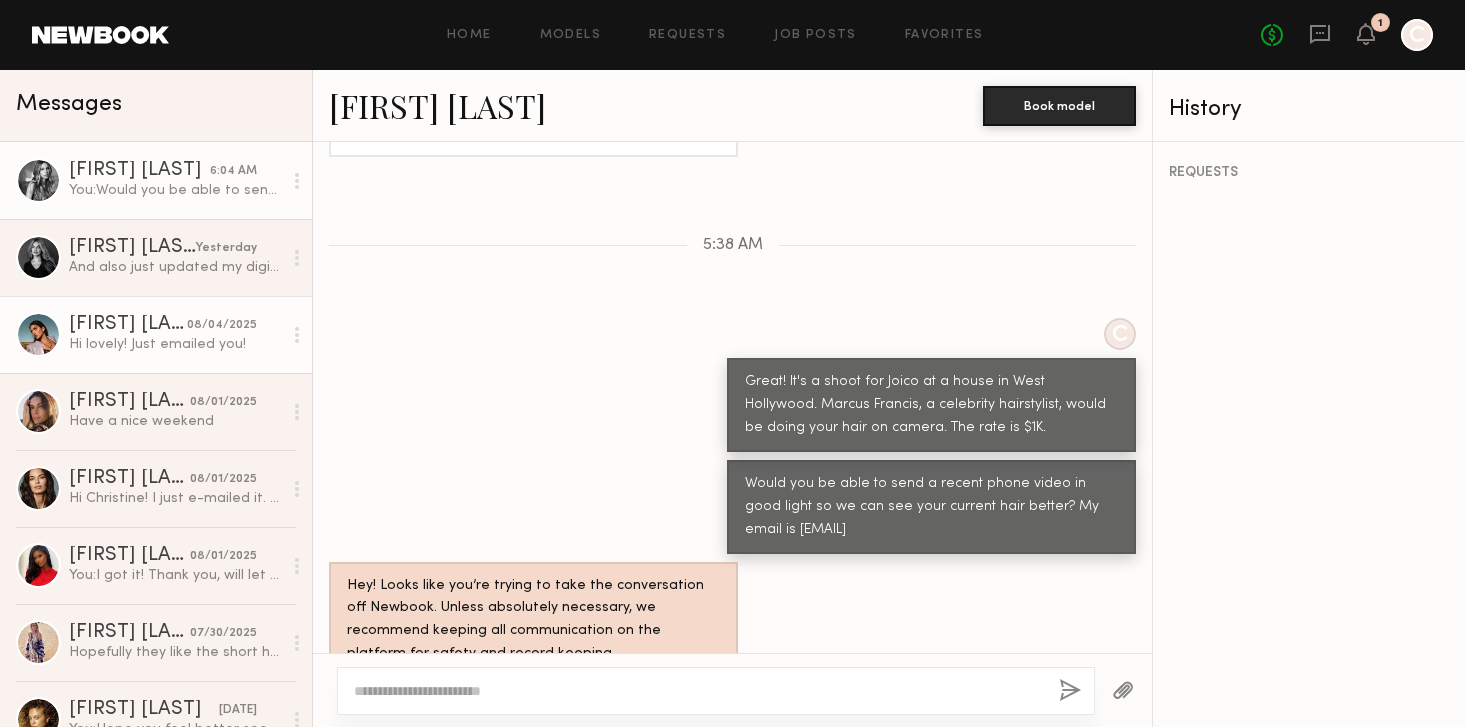 click on "Hi lovely! Just emailed you!" 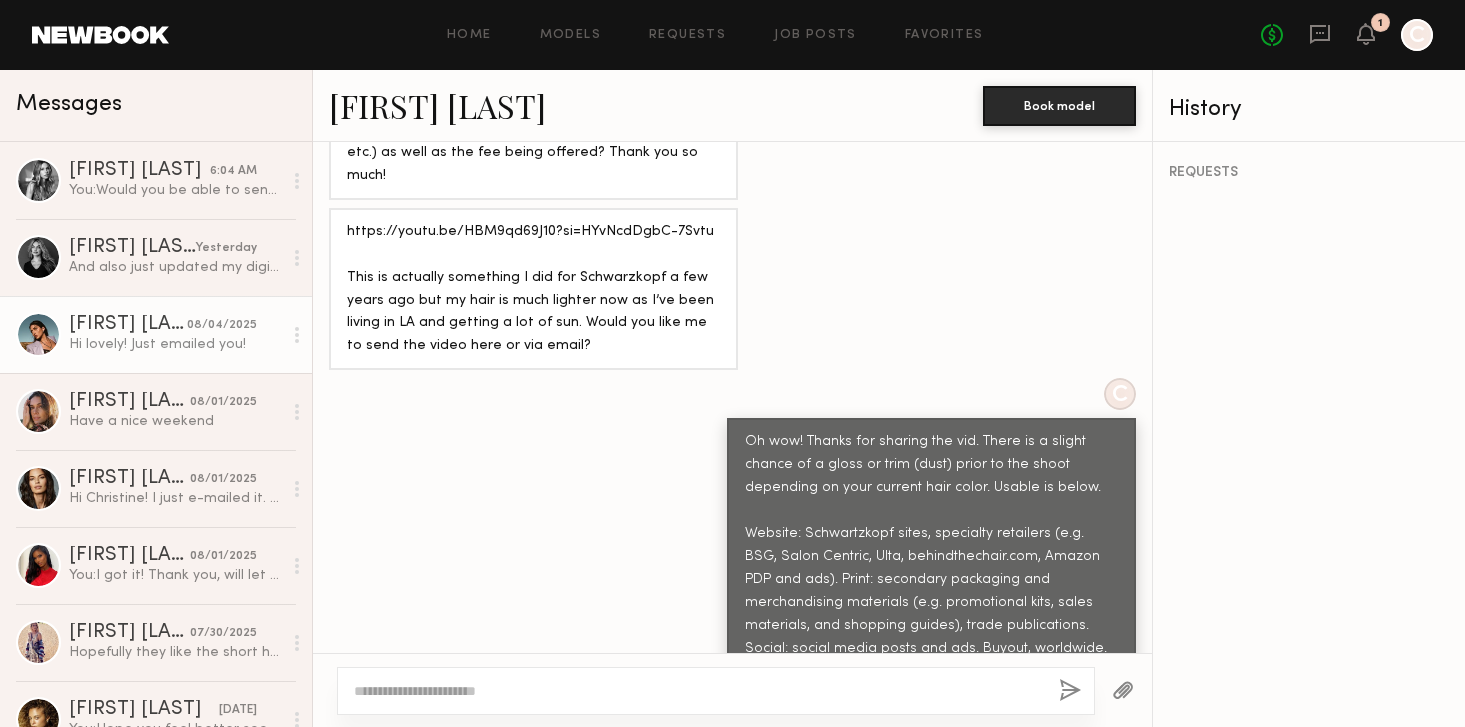 scroll, scrollTop: 1586, scrollLeft: 0, axis: vertical 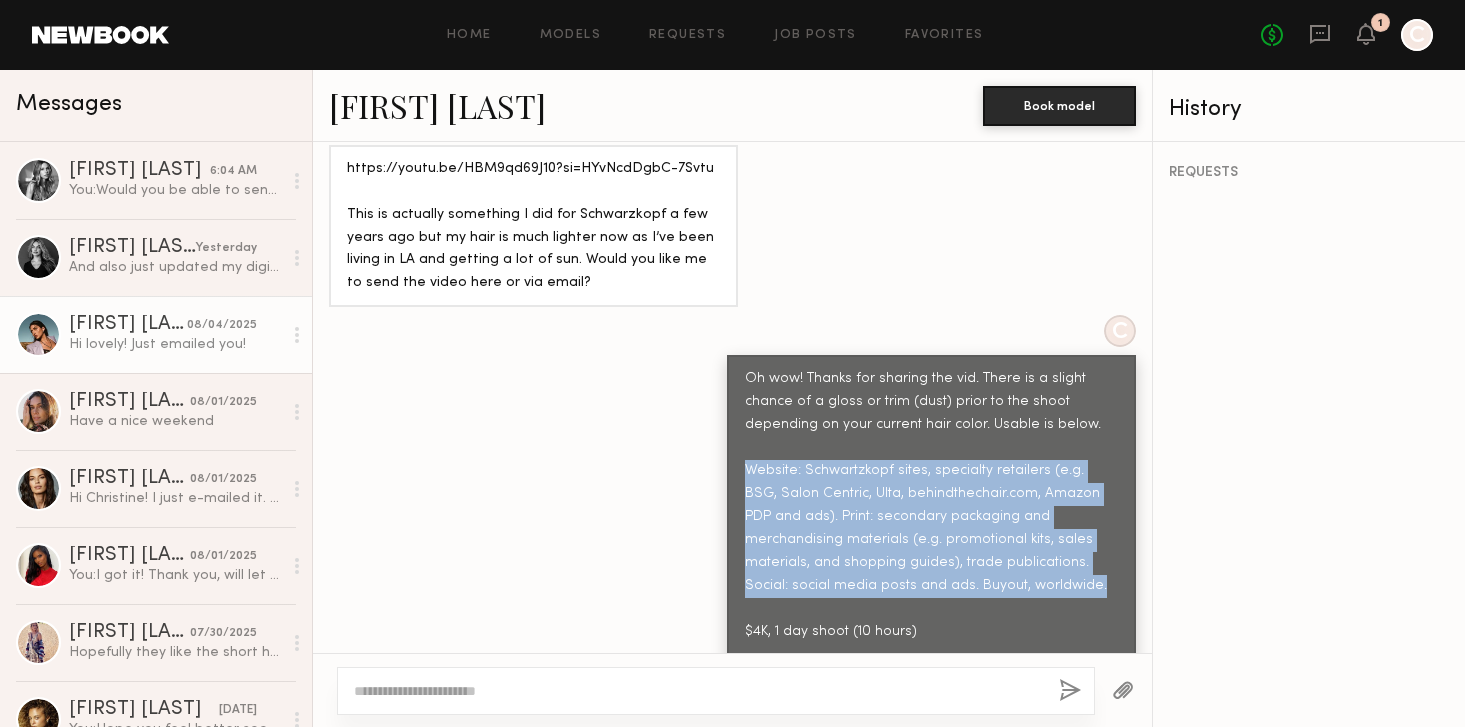drag, startPoint x: 986, startPoint y: 476, endPoint x: 748, endPoint y: 369, distance: 260.94635 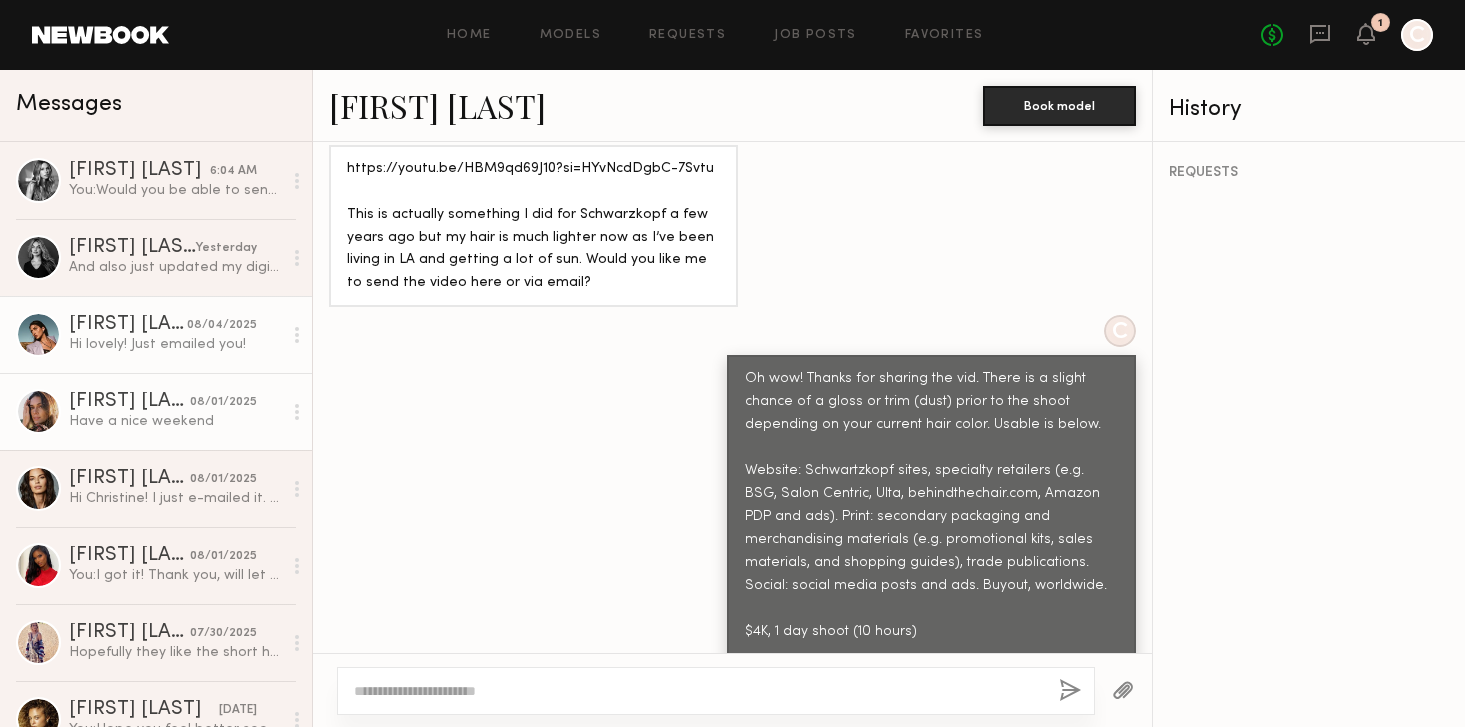 click on "Have a nice weekend" 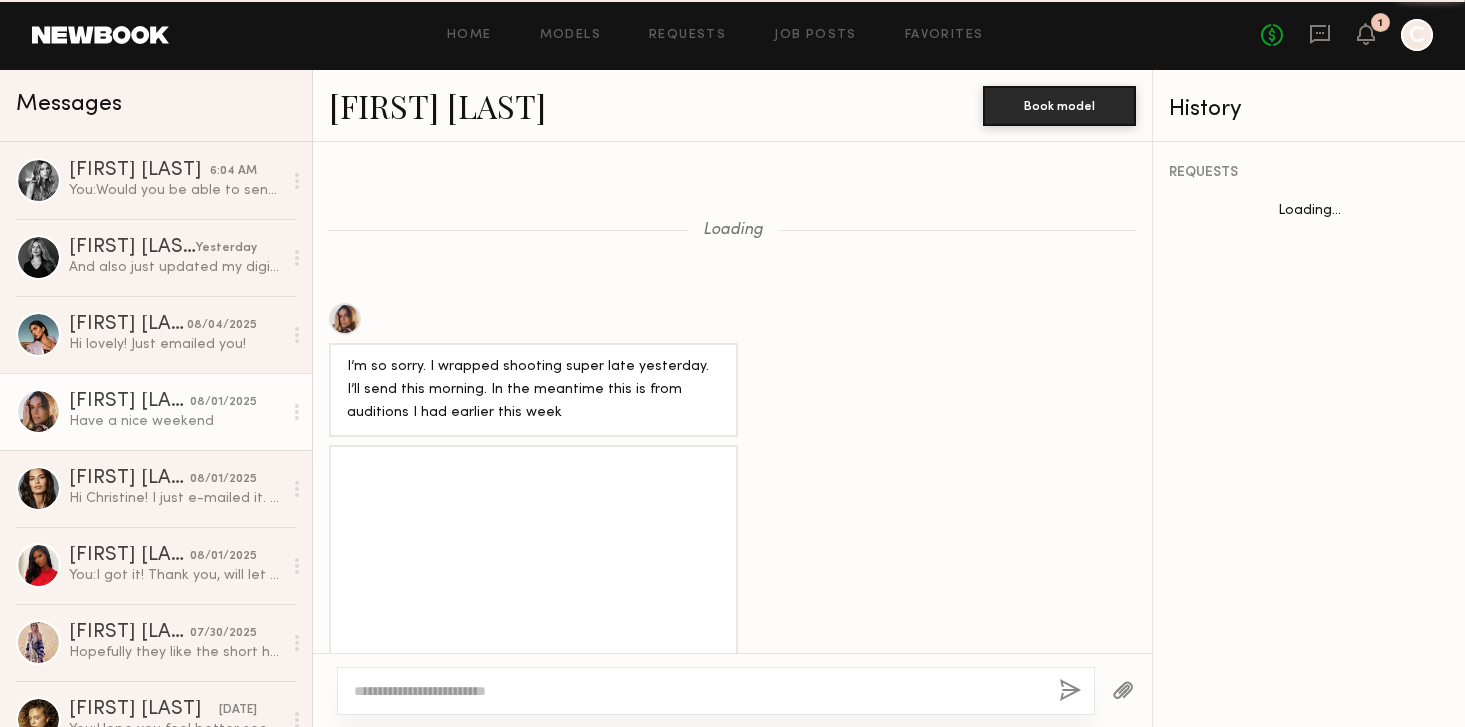 scroll, scrollTop: 1707, scrollLeft: 0, axis: vertical 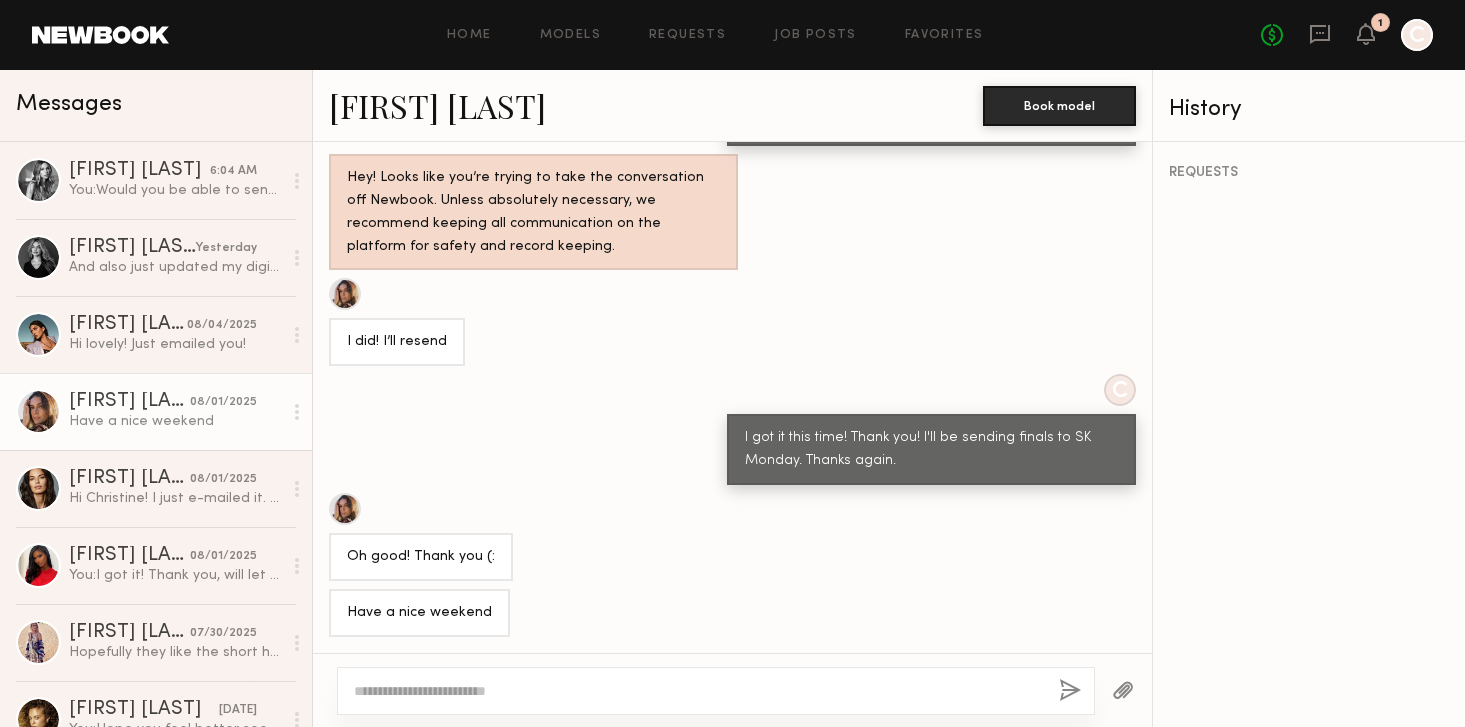 click 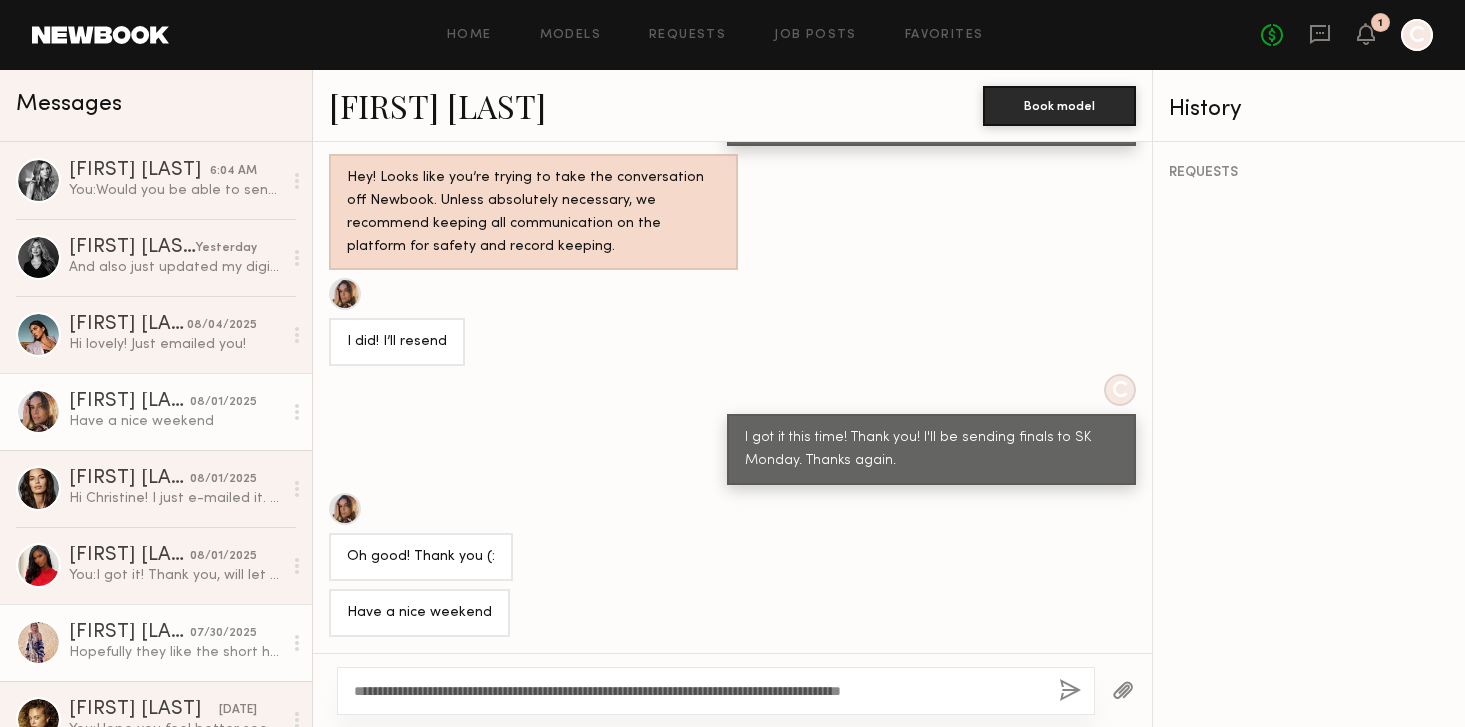 drag, startPoint x: 1005, startPoint y: 686, endPoint x: 301, endPoint y: 634, distance: 705.91785 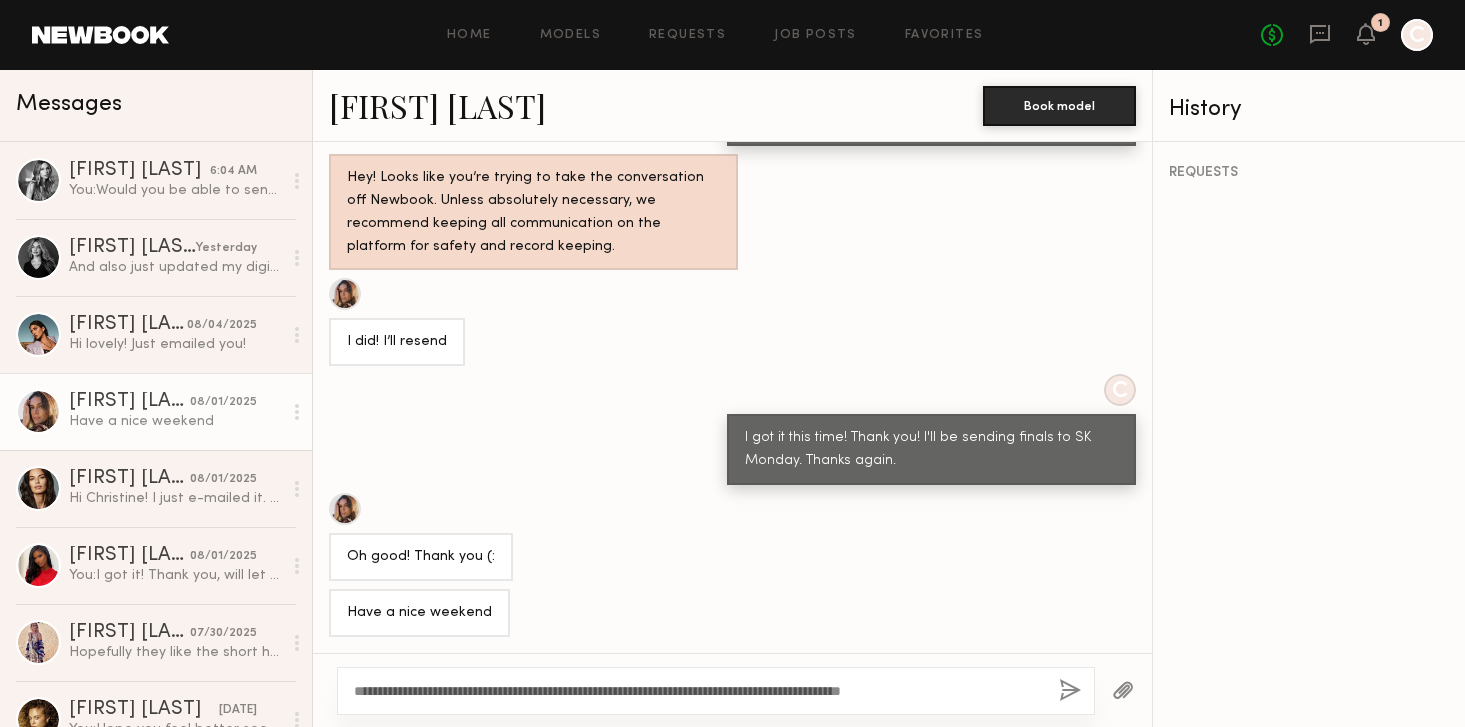 type on "**********" 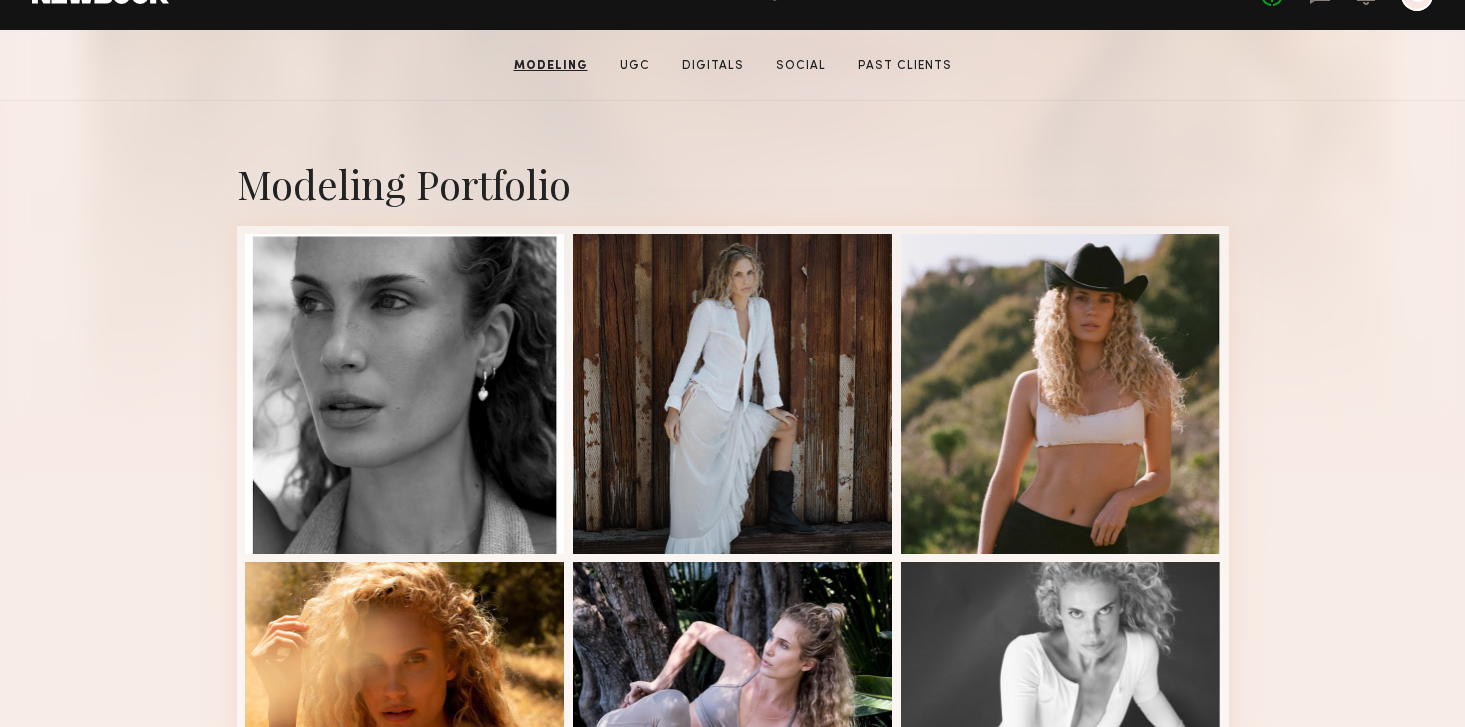 scroll, scrollTop: 0, scrollLeft: 0, axis: both 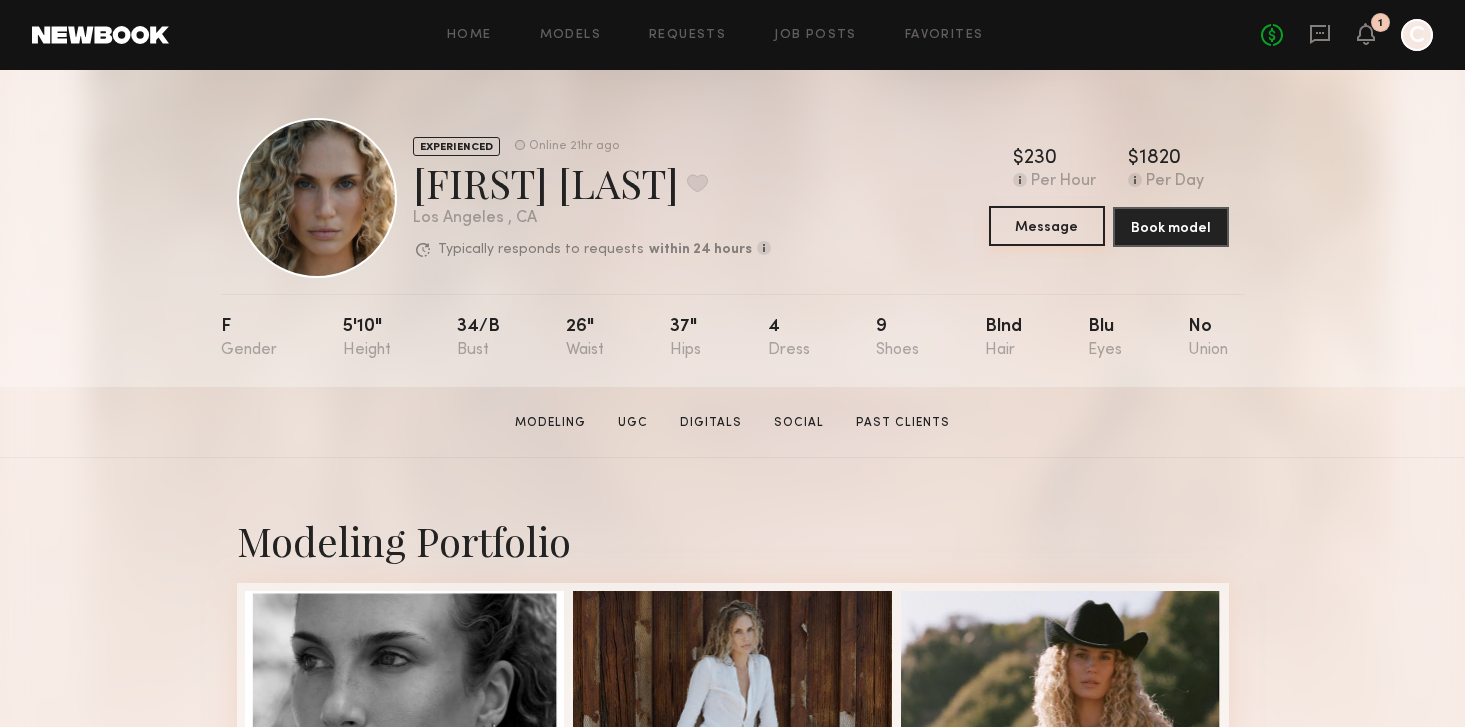 click on "Message" 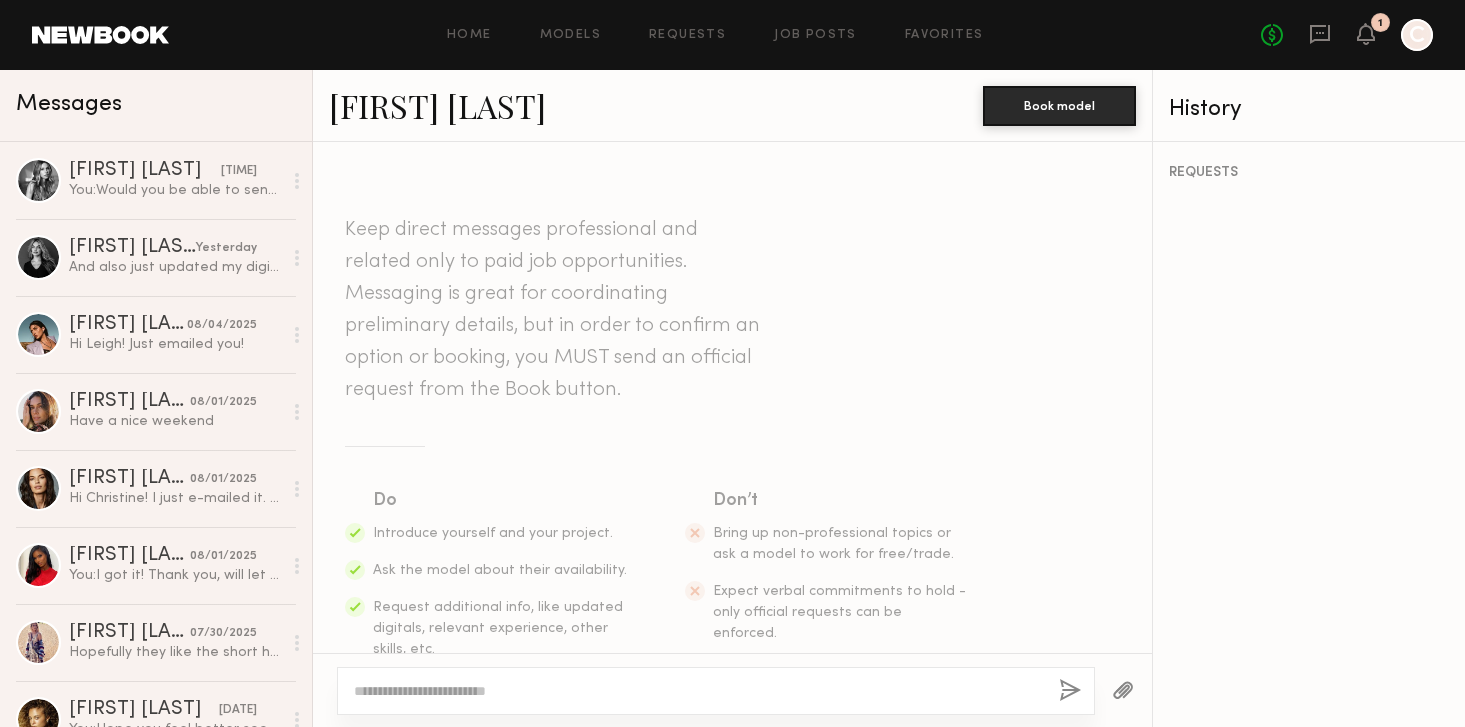 click 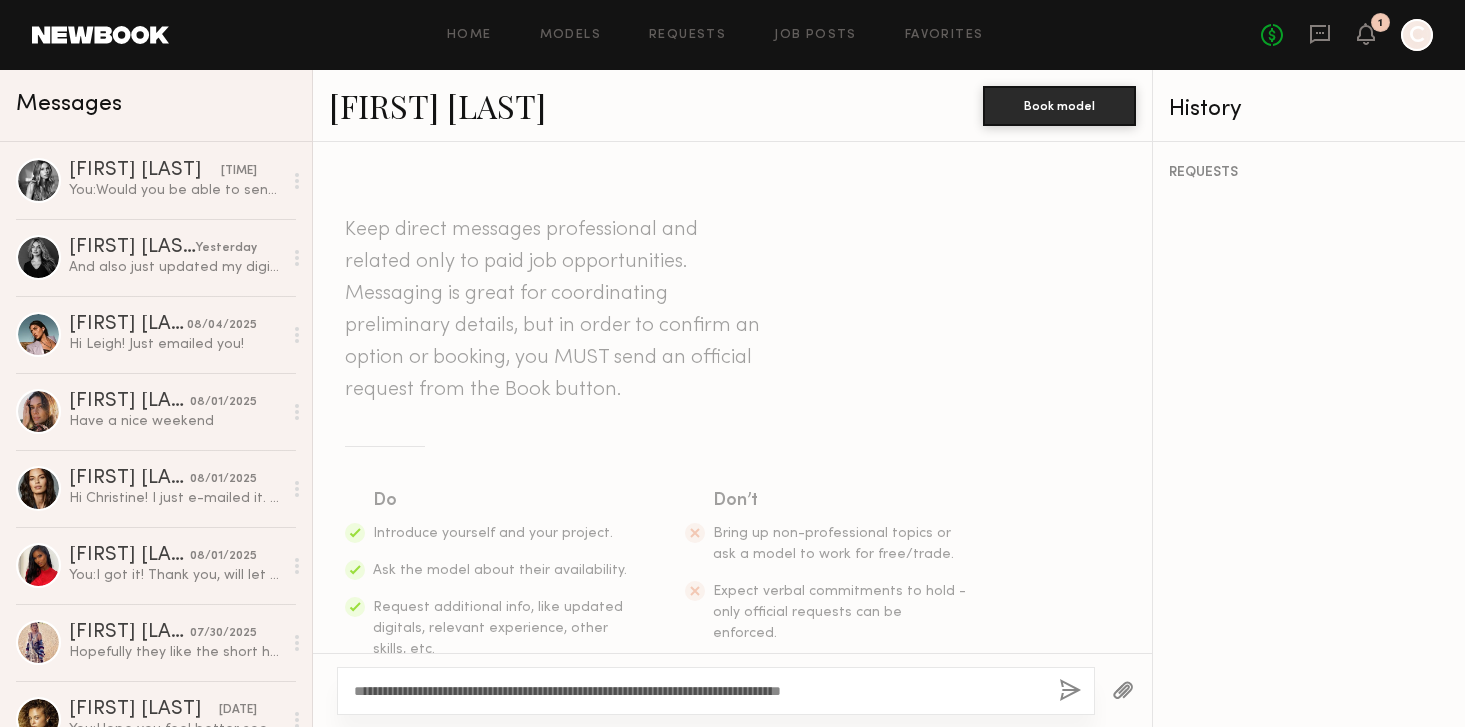 type on "**********" 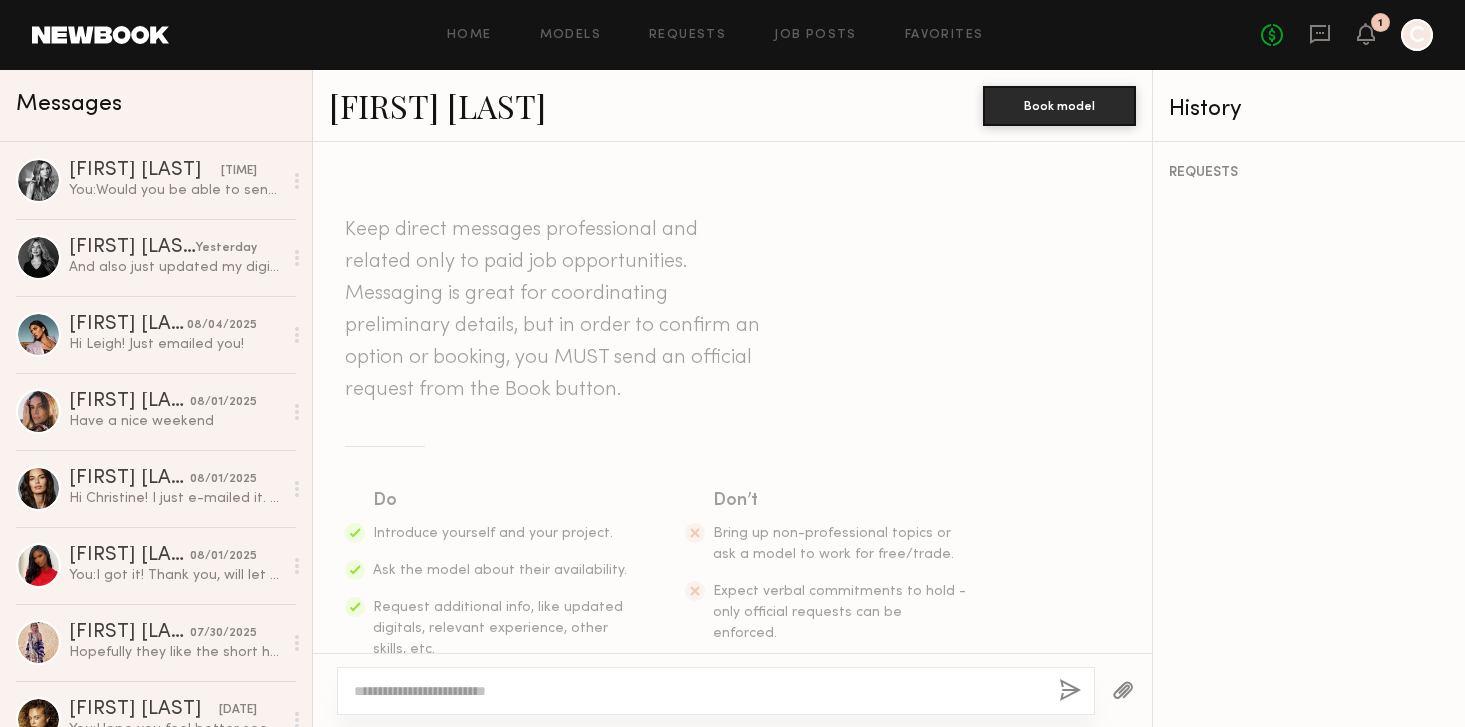 scroll, scrollTop: 353, scrollLeft: 0, axis: vertical 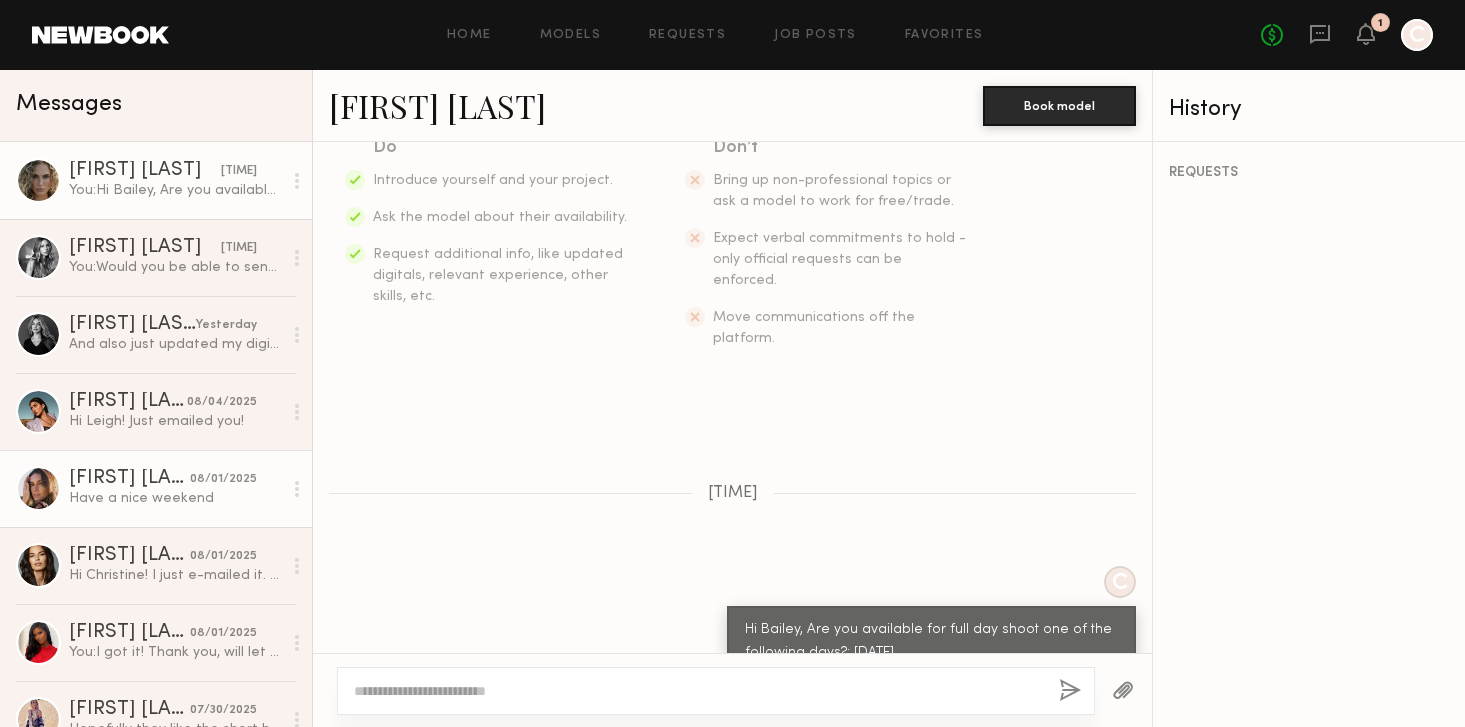 click on "Carrie A." 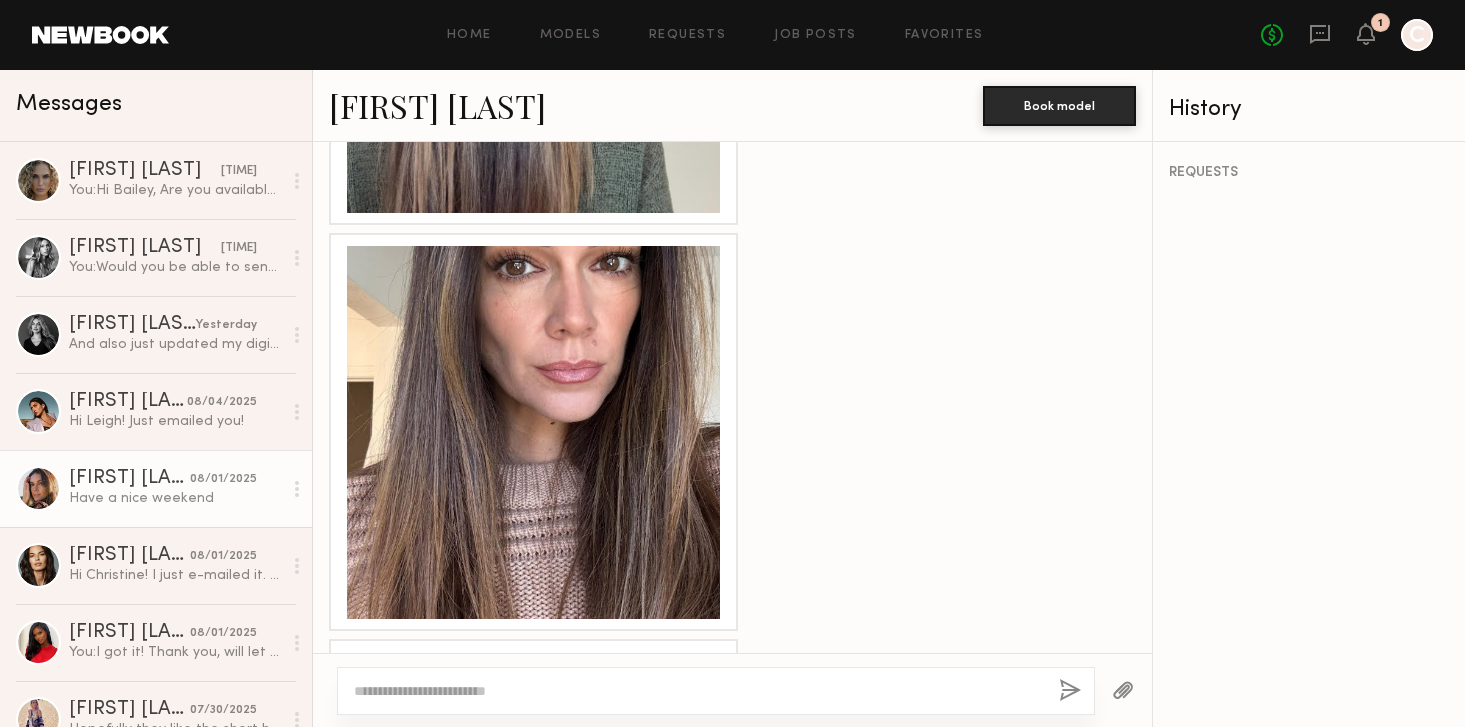 scroll, scrollTop: 2710, scrollLeft: 0, axis: vertical 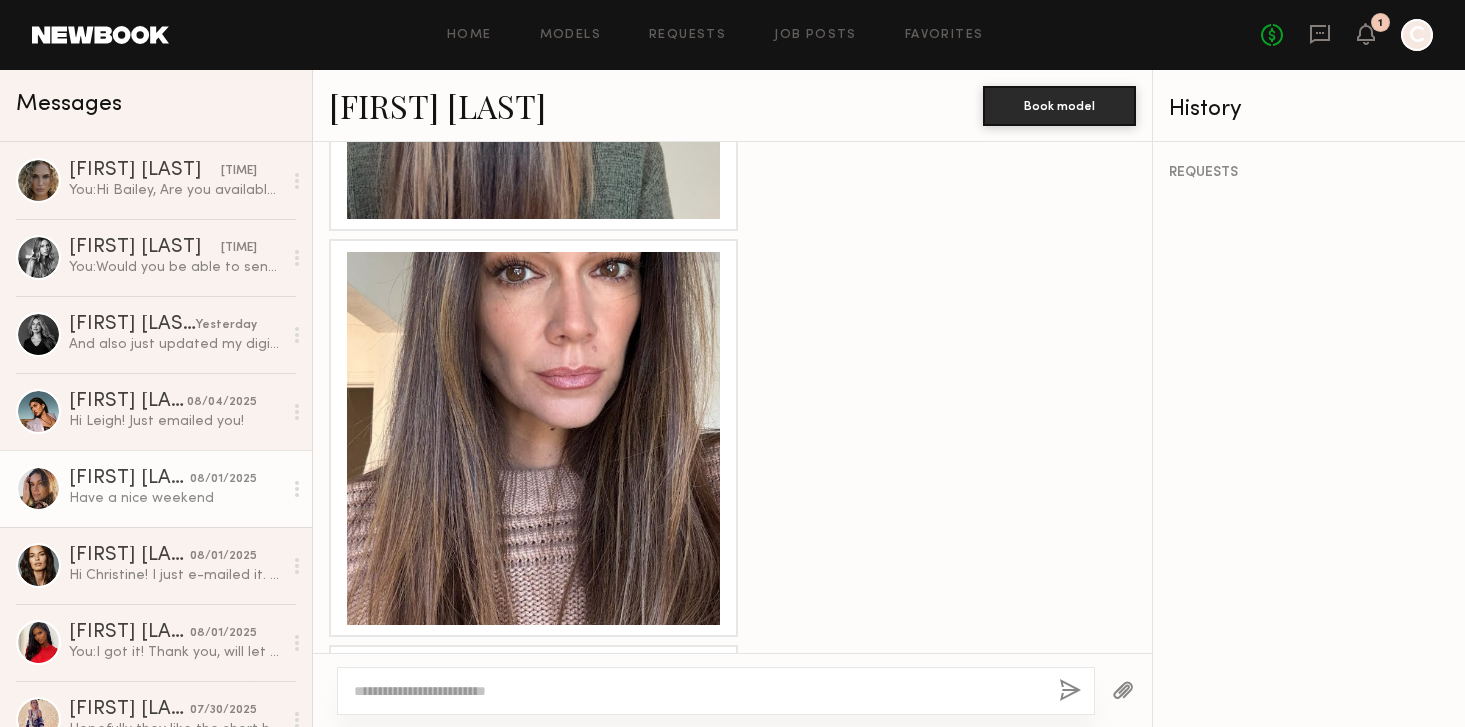 click 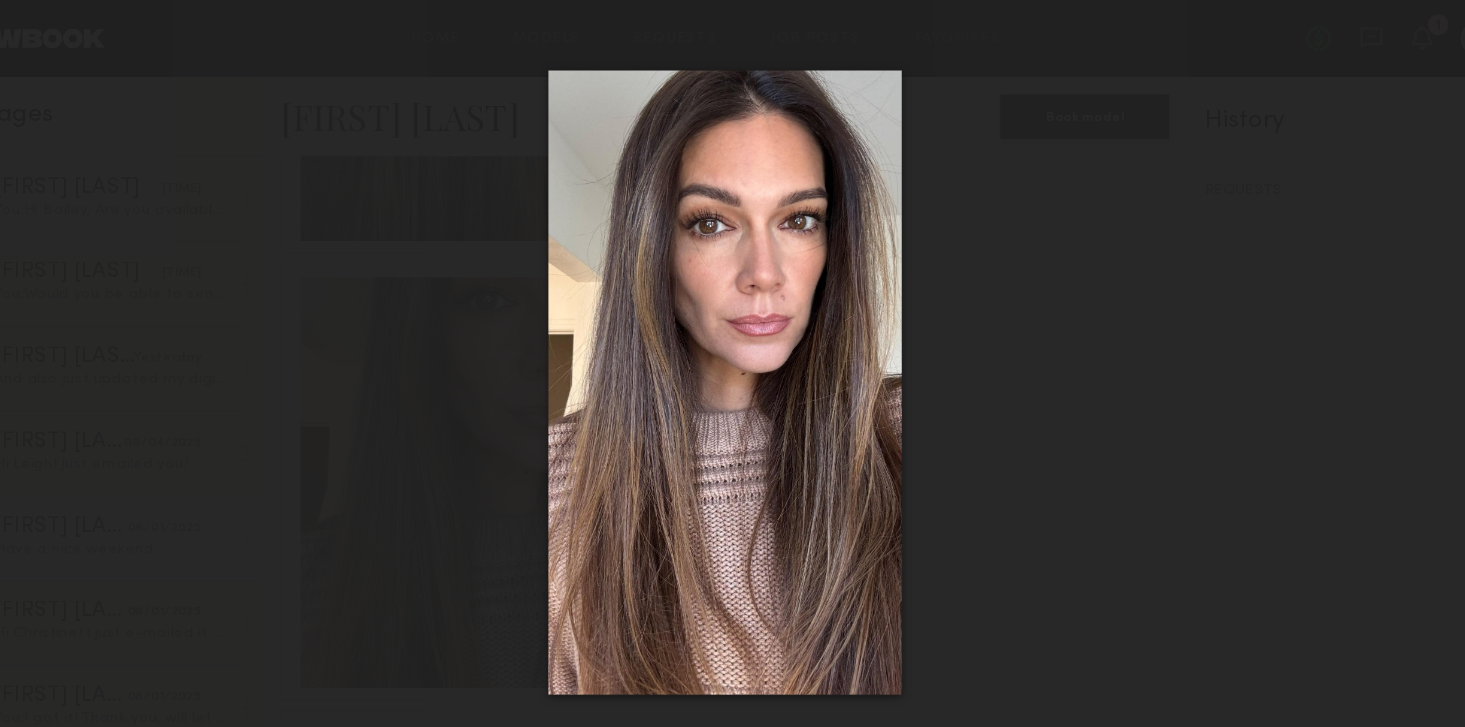 click 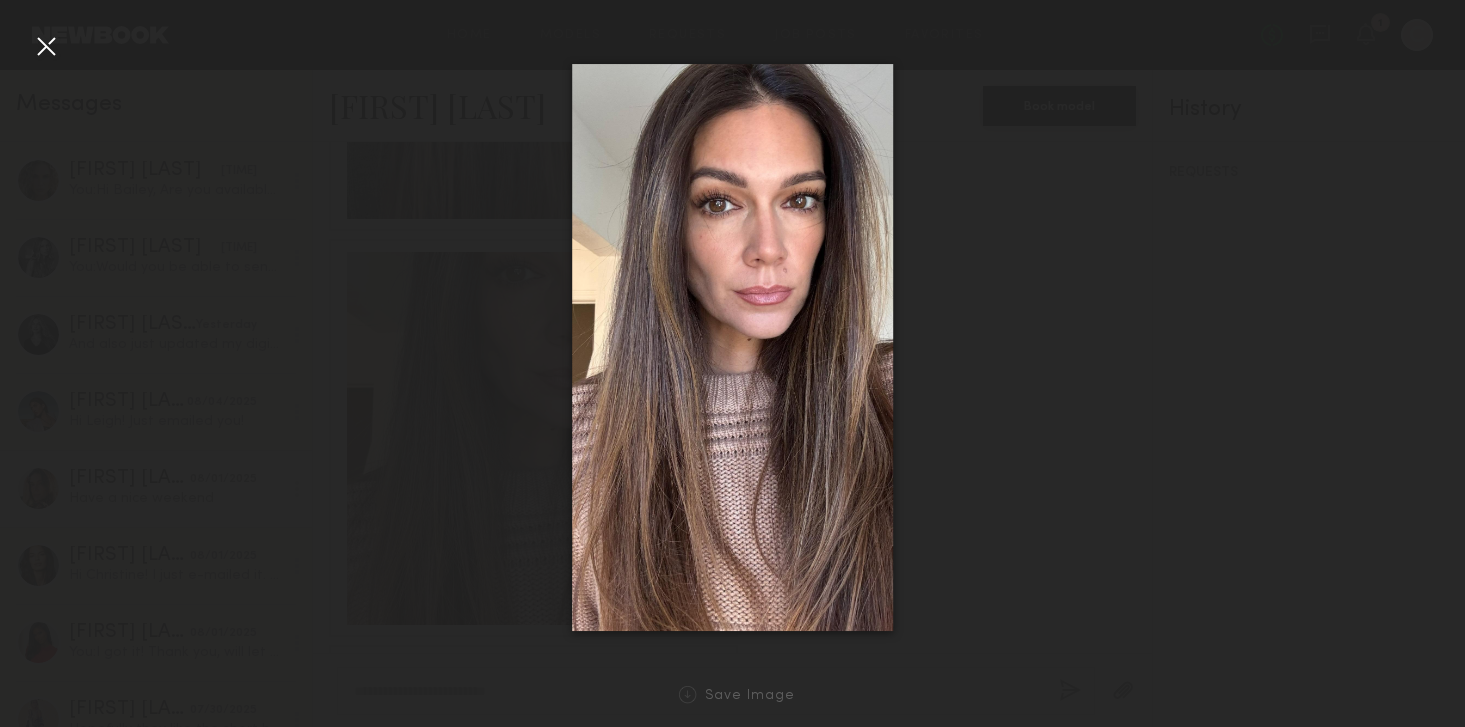 click 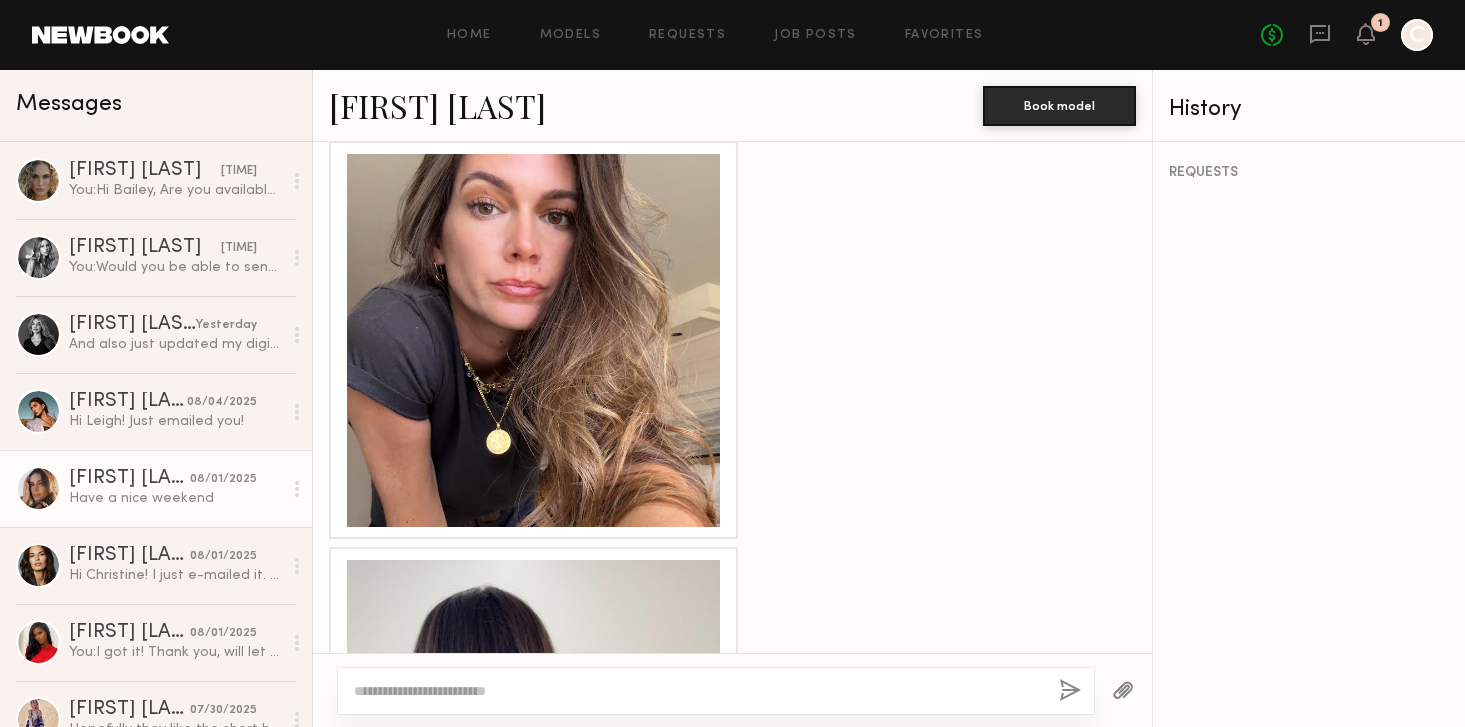 scroll, scrollTop: 1830, scrollLeft: 0, axis: vertical 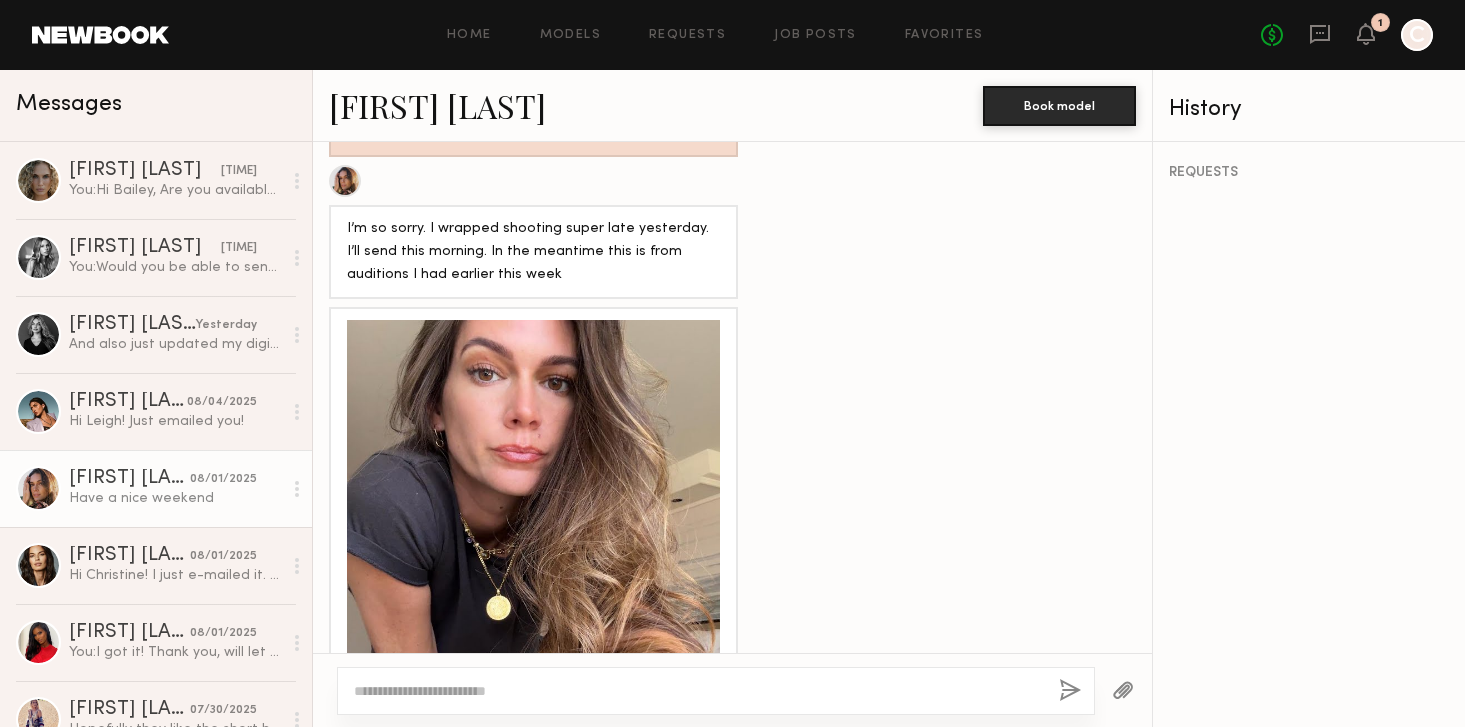 click 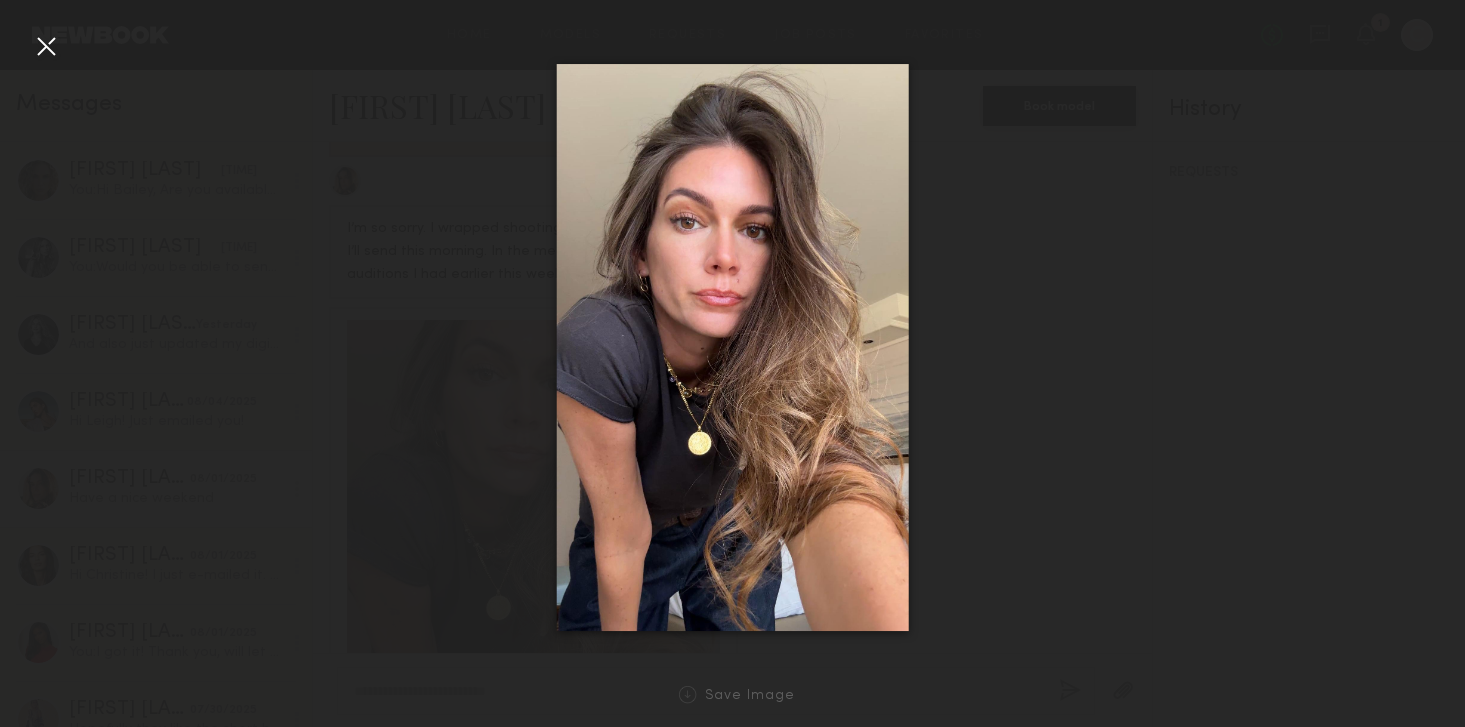 click 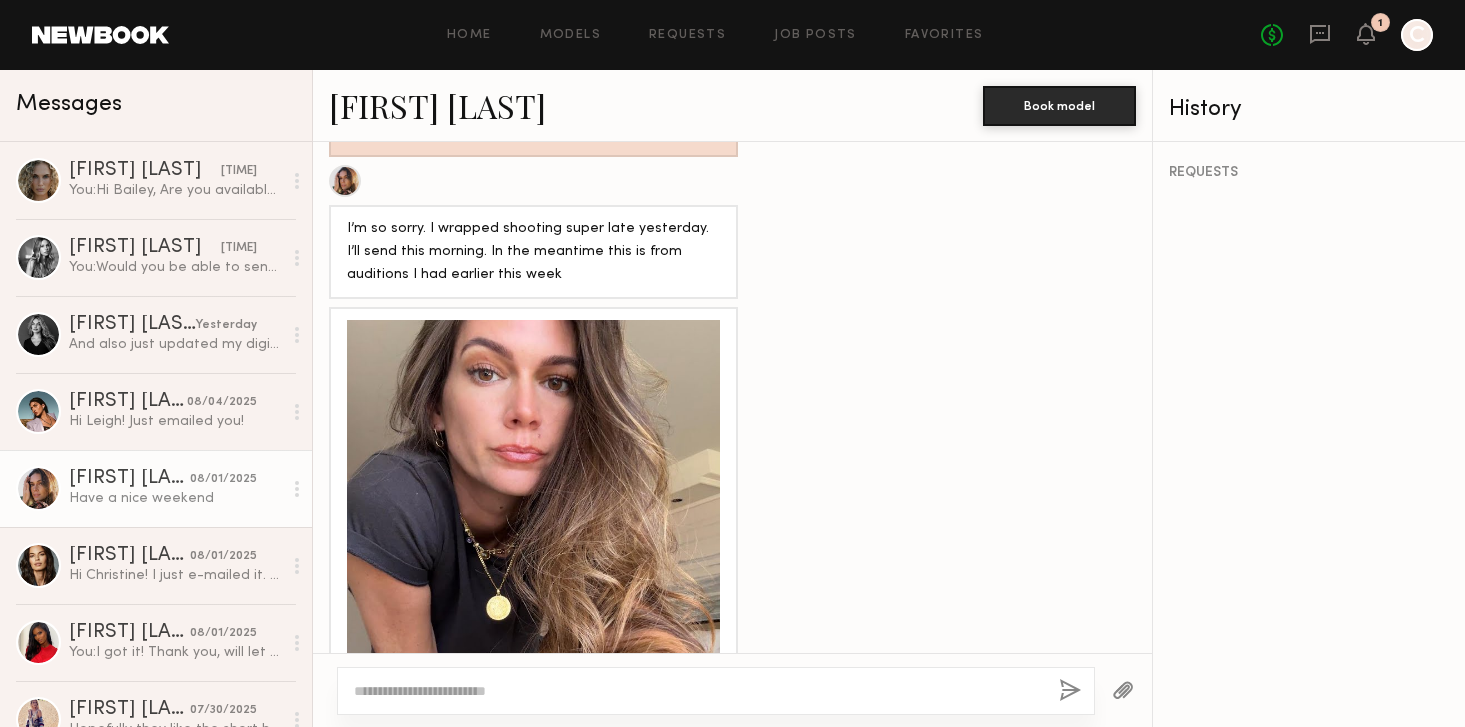 click on "Carrie A." 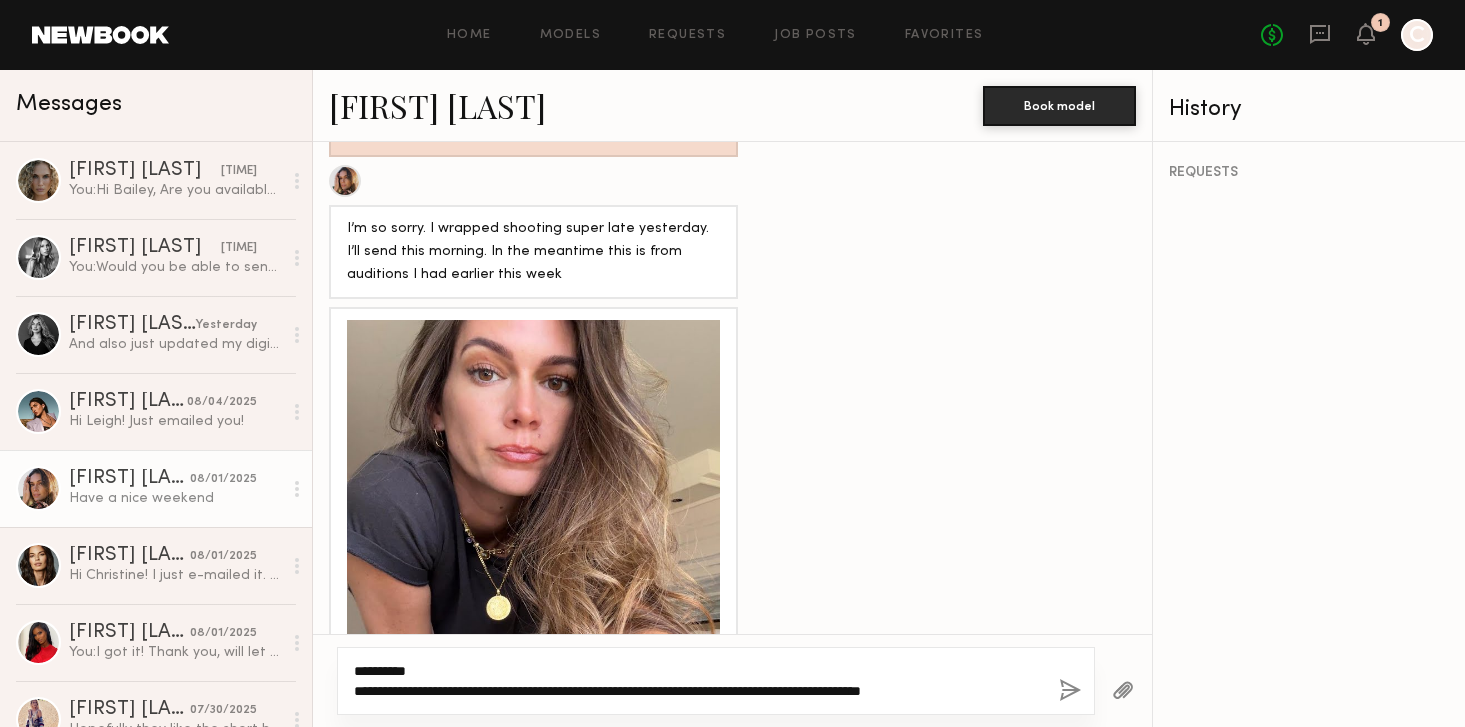 click on "**********" 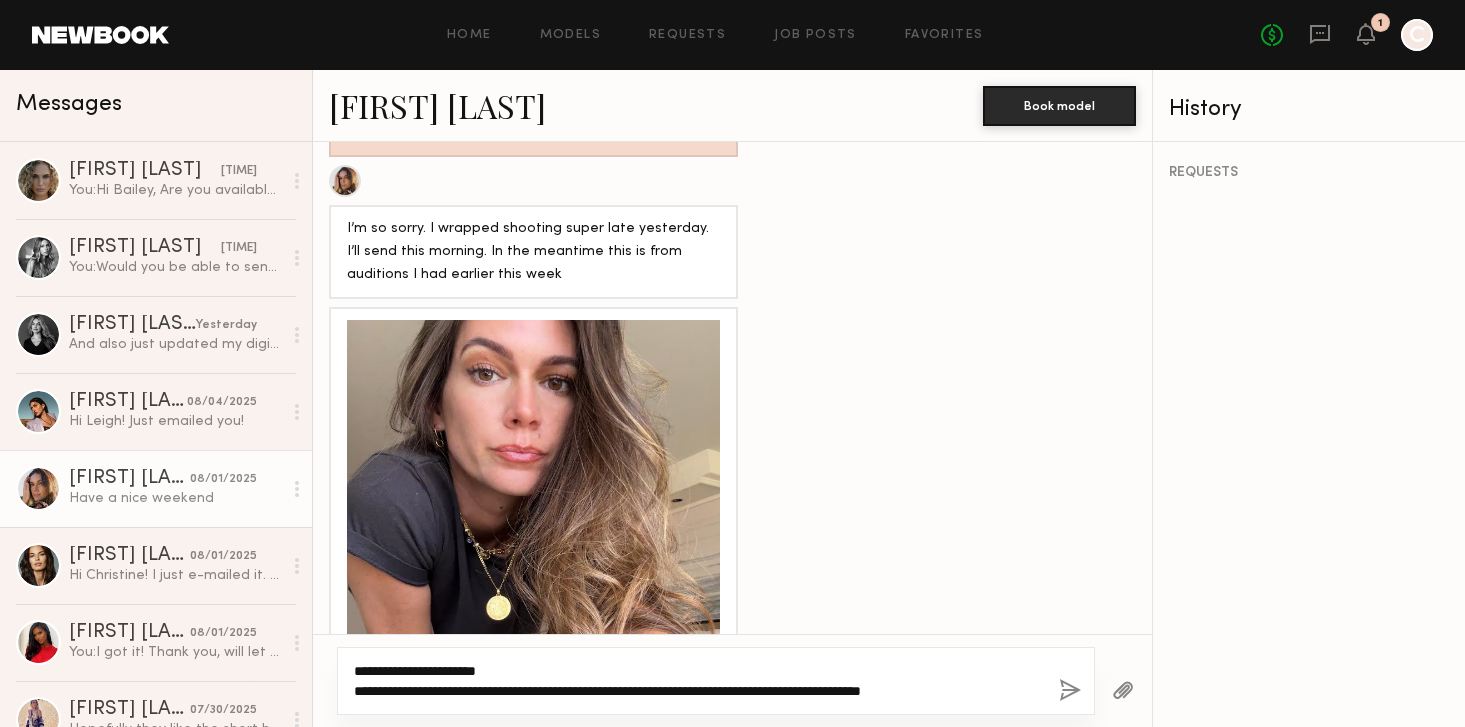 click on "**********" 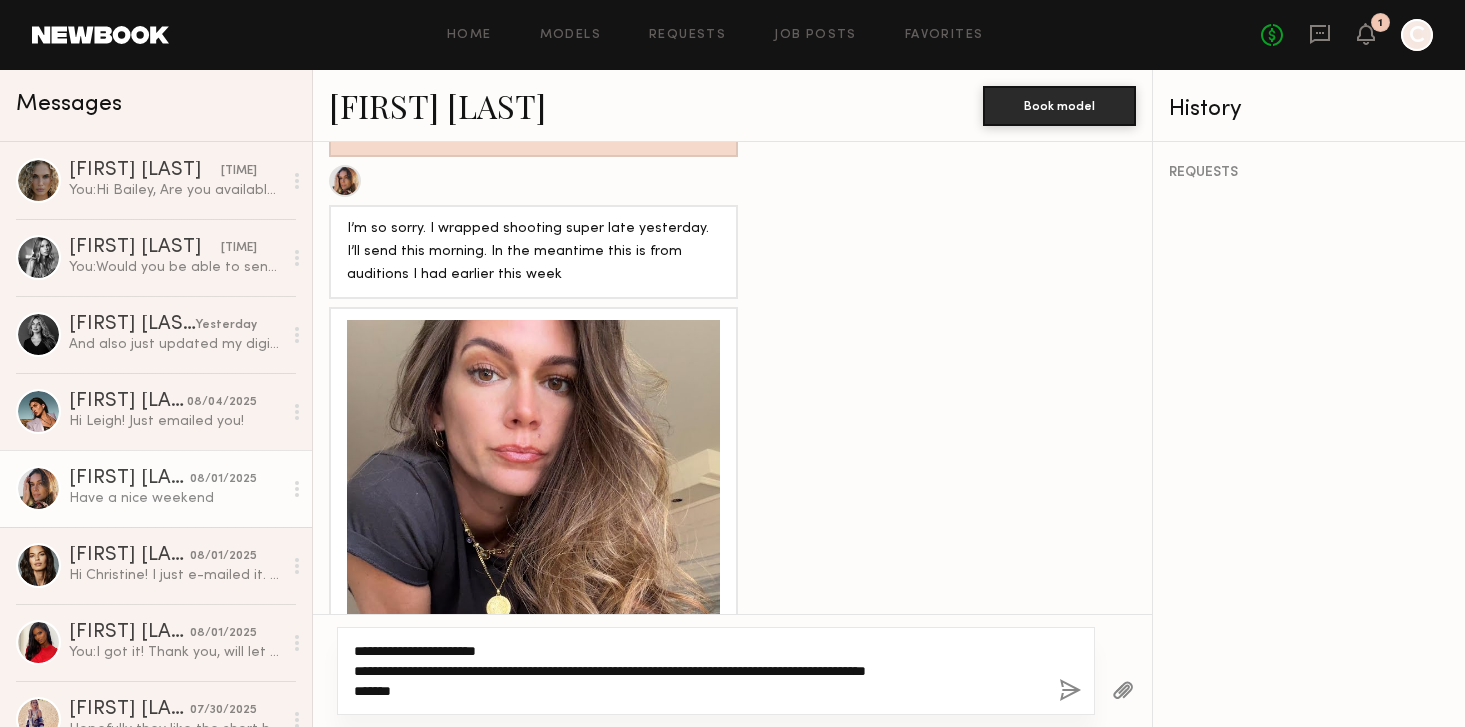 drag, startPoint x: 416, startPoint y: 691, endPoint x: 338, endPoint y: 639, distance: 93.74433 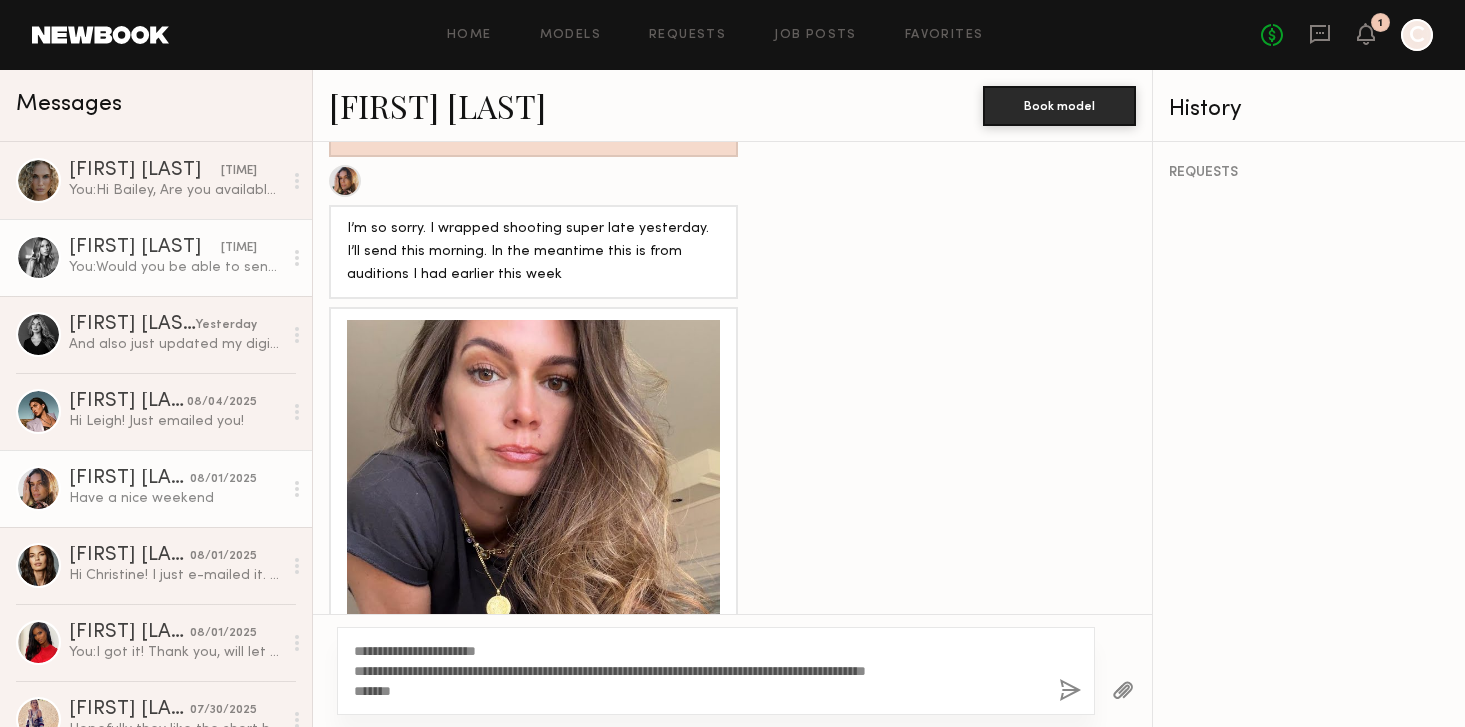 click on "Leigh D. 6:04 AM You:  Would you be able to send a recent phone video in good light so we can see your current hair better? My email is christine@lasagency.com" 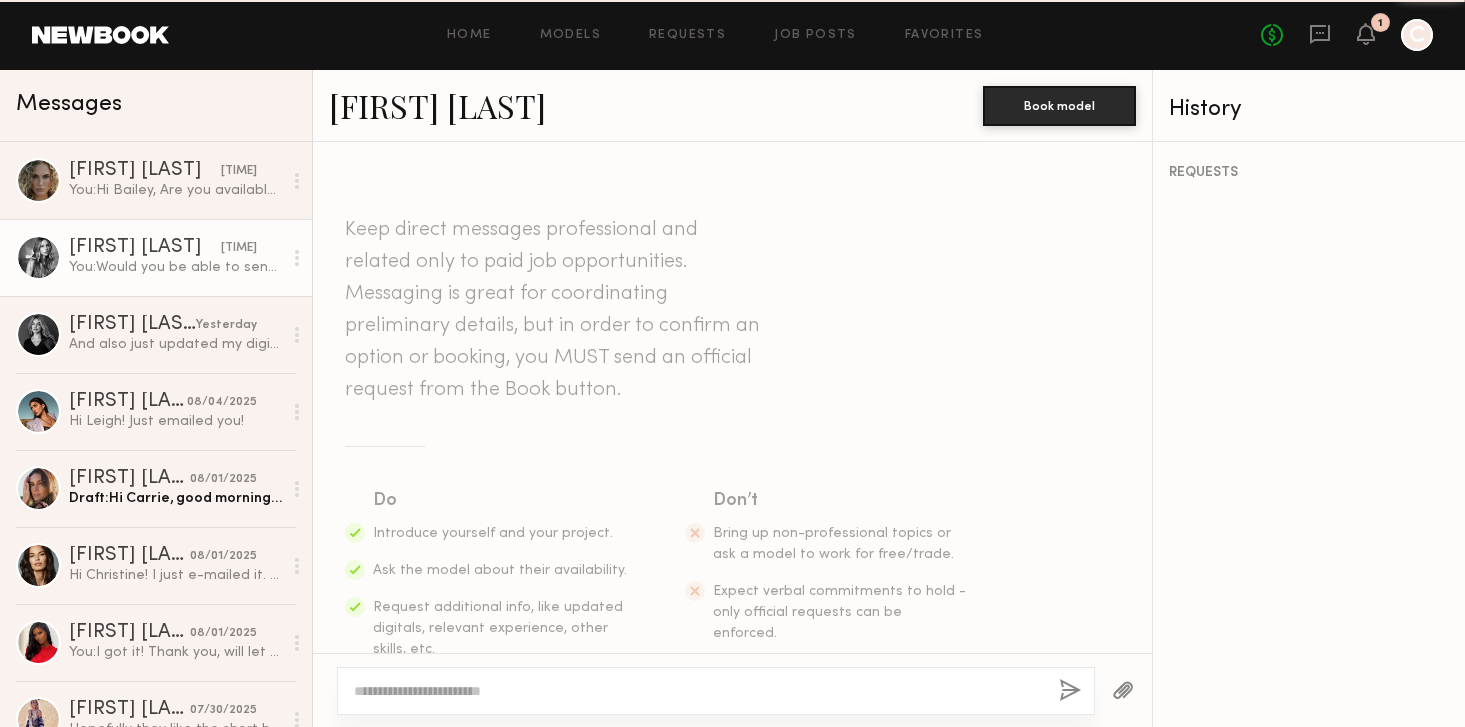 scroll, scrollTop: 992, scrollLeft: 0, axis: vertical 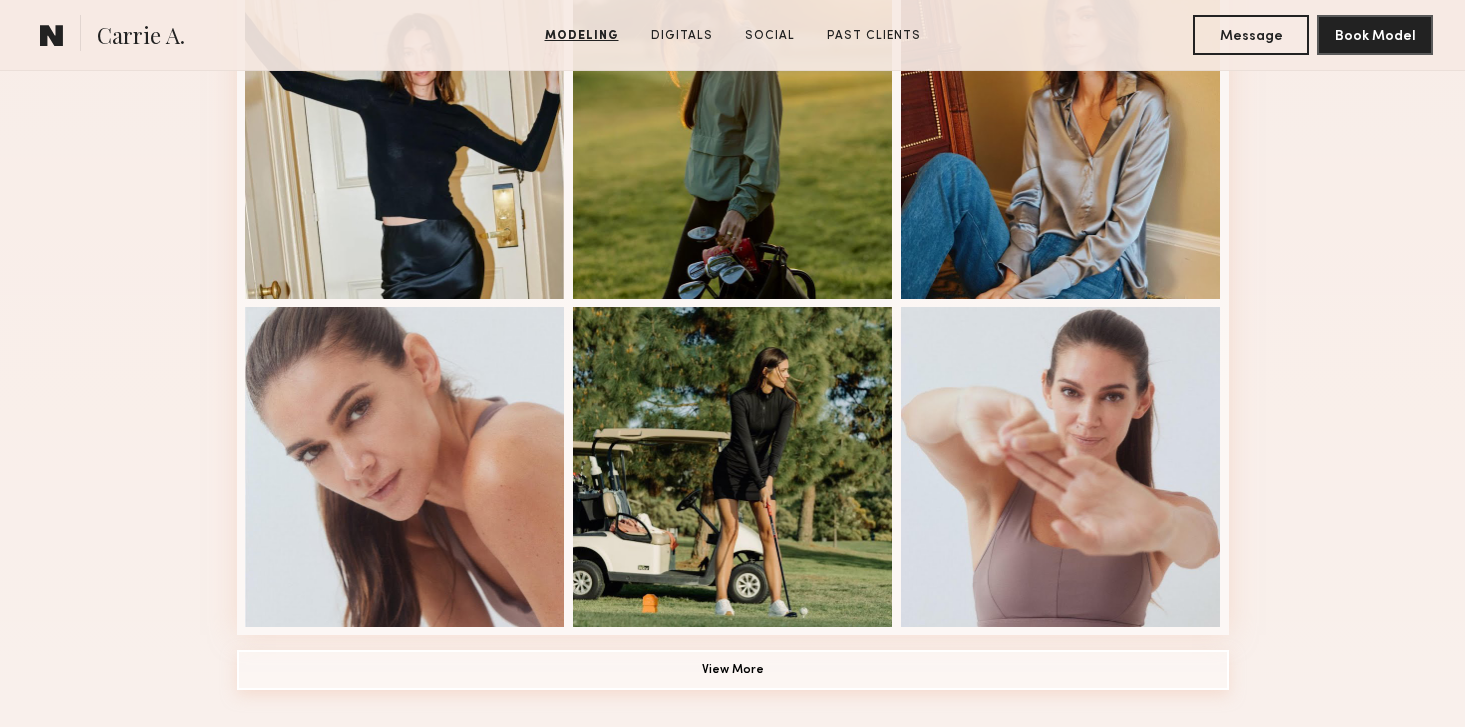 click on "View More" 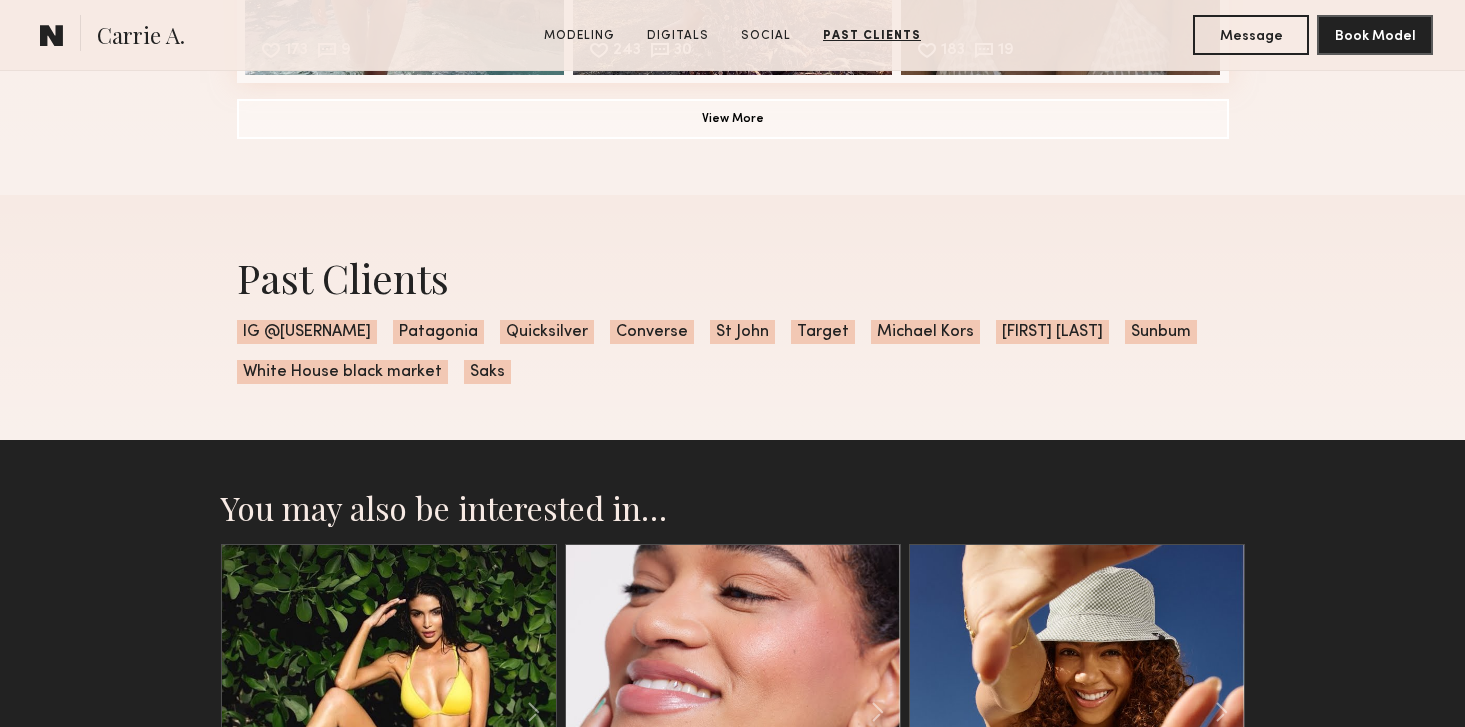 scroll, scrollTop: 4852, scrollLeft: 0, axis: vertical 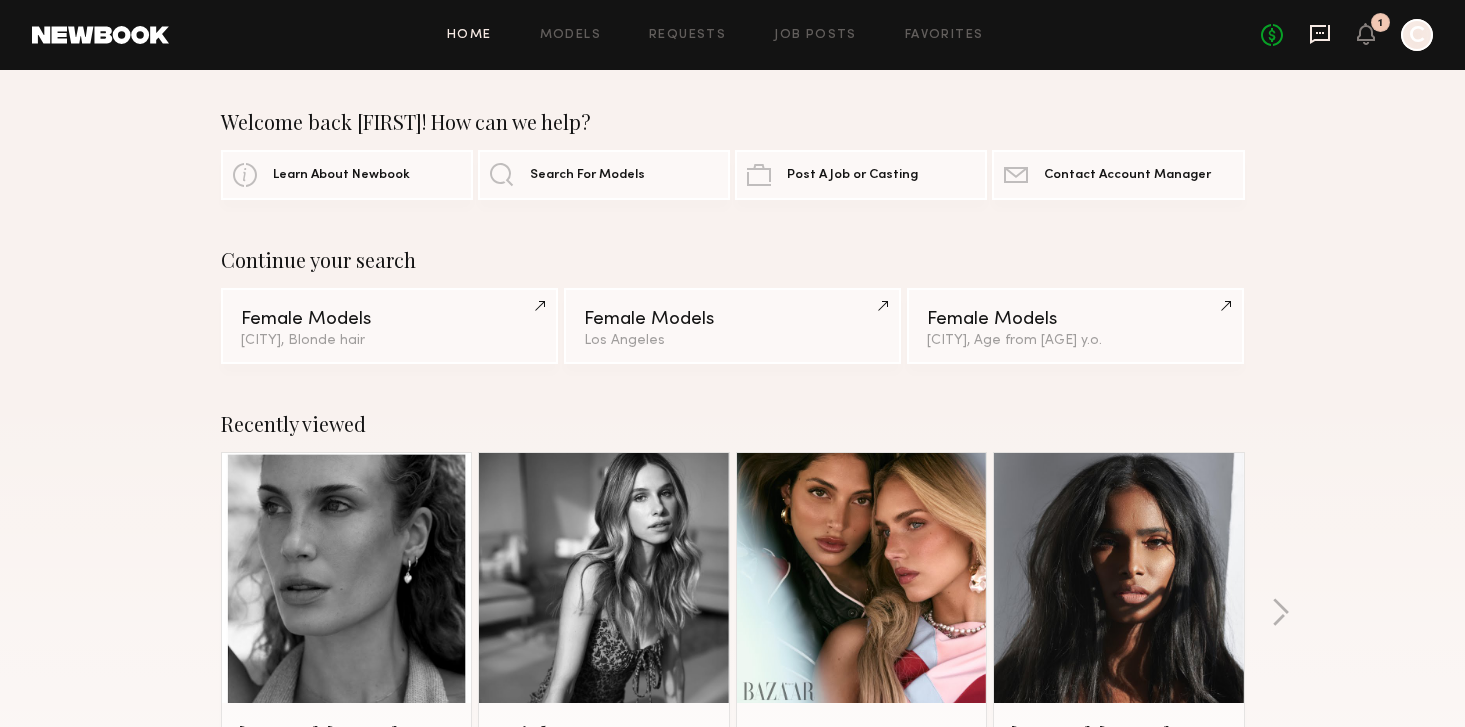 click 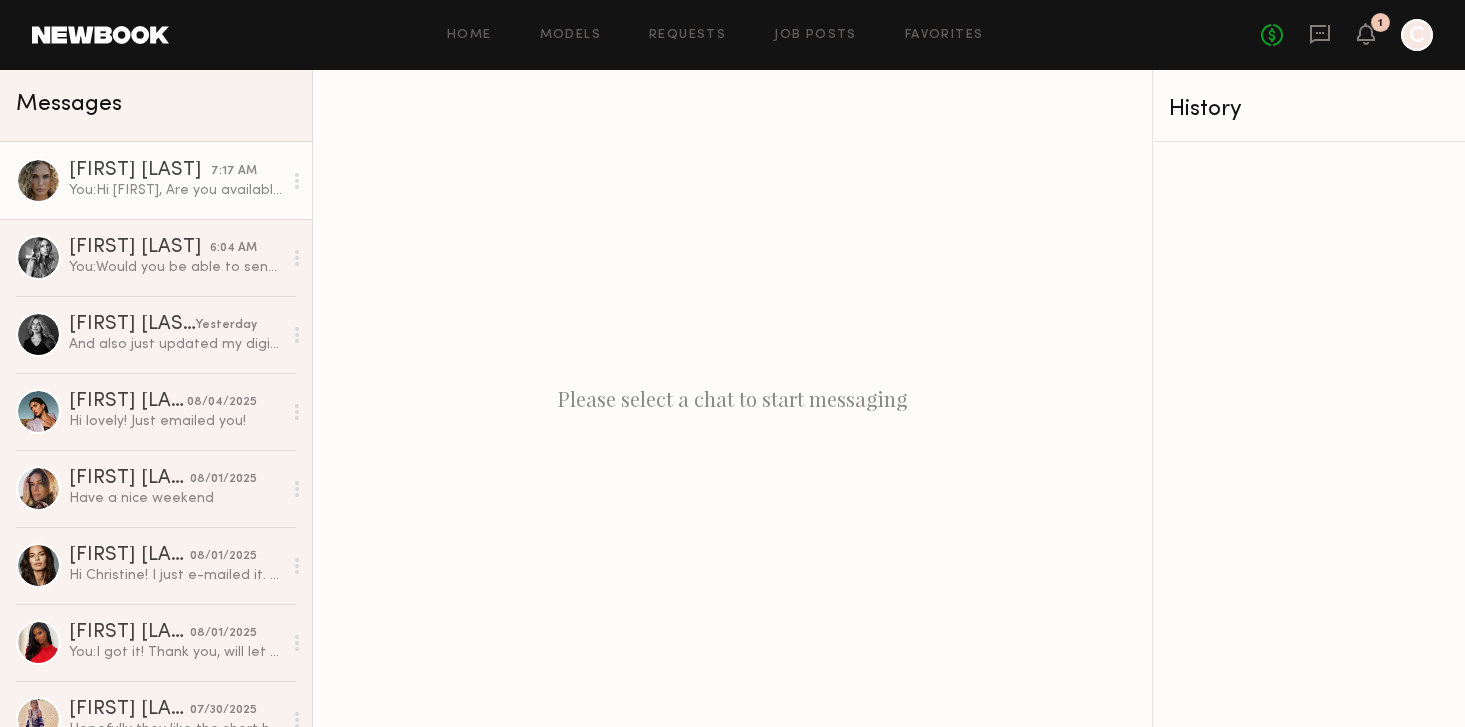 click on "You: Hi [FIRST], Are you available for full day shoot one of the following days?: [DATE]-[DATE]" 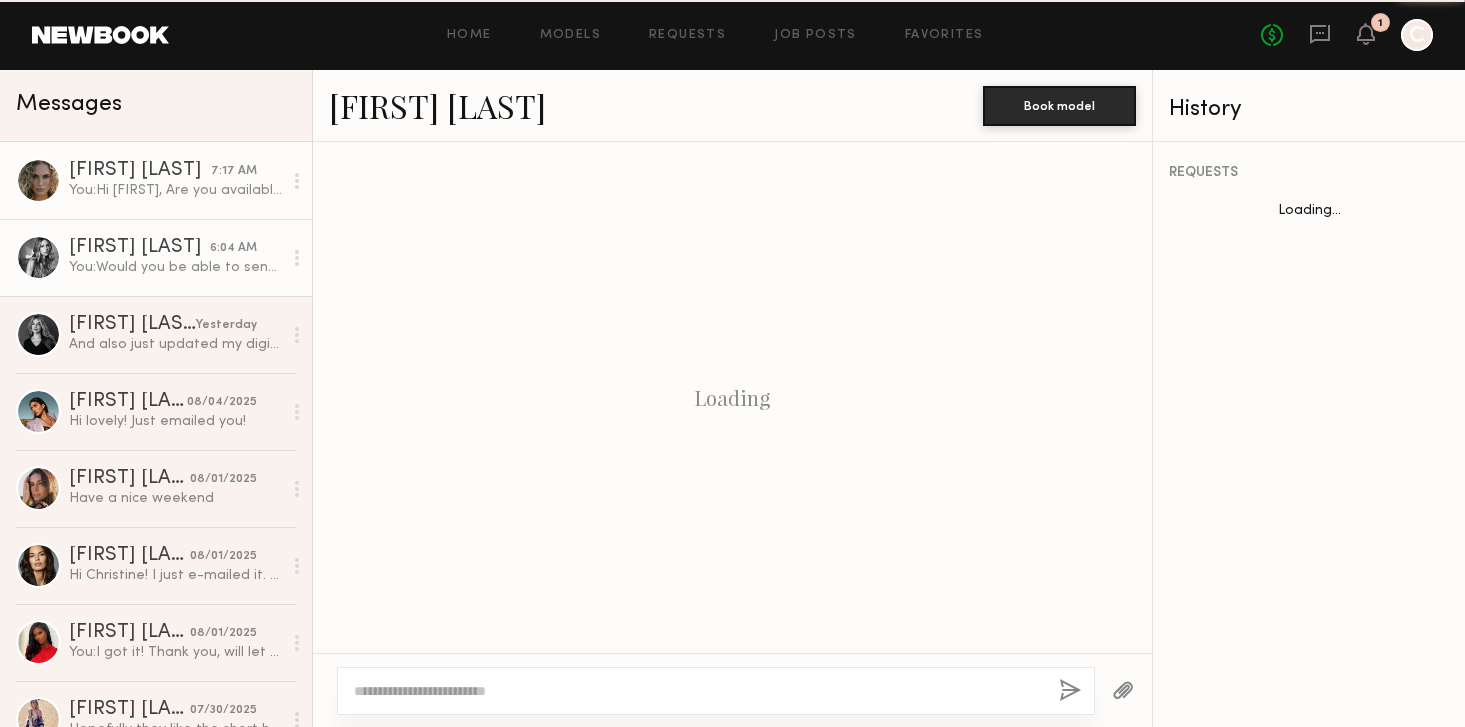 scroll, scrollTop: 353, scrollLeft: 0, axis: vertical 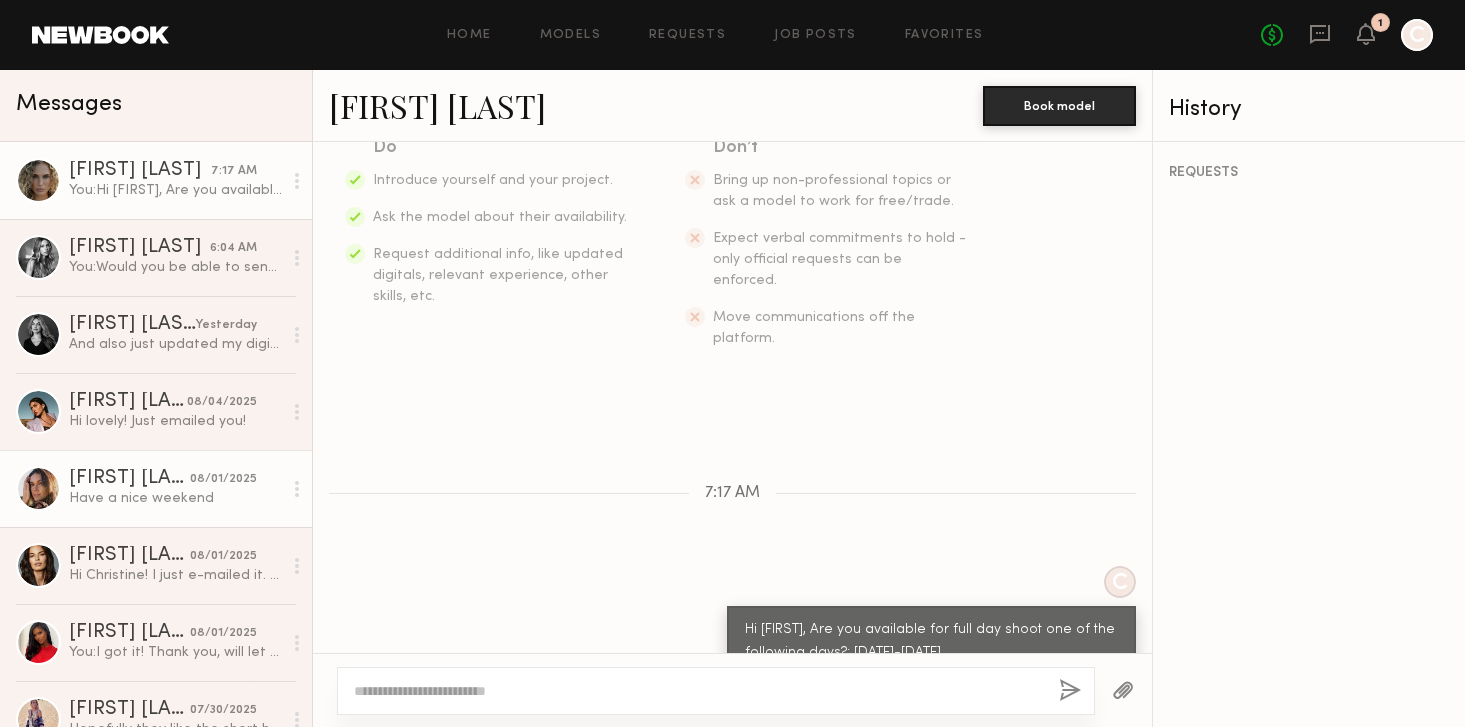 click on "[FIRST] [LAST]" 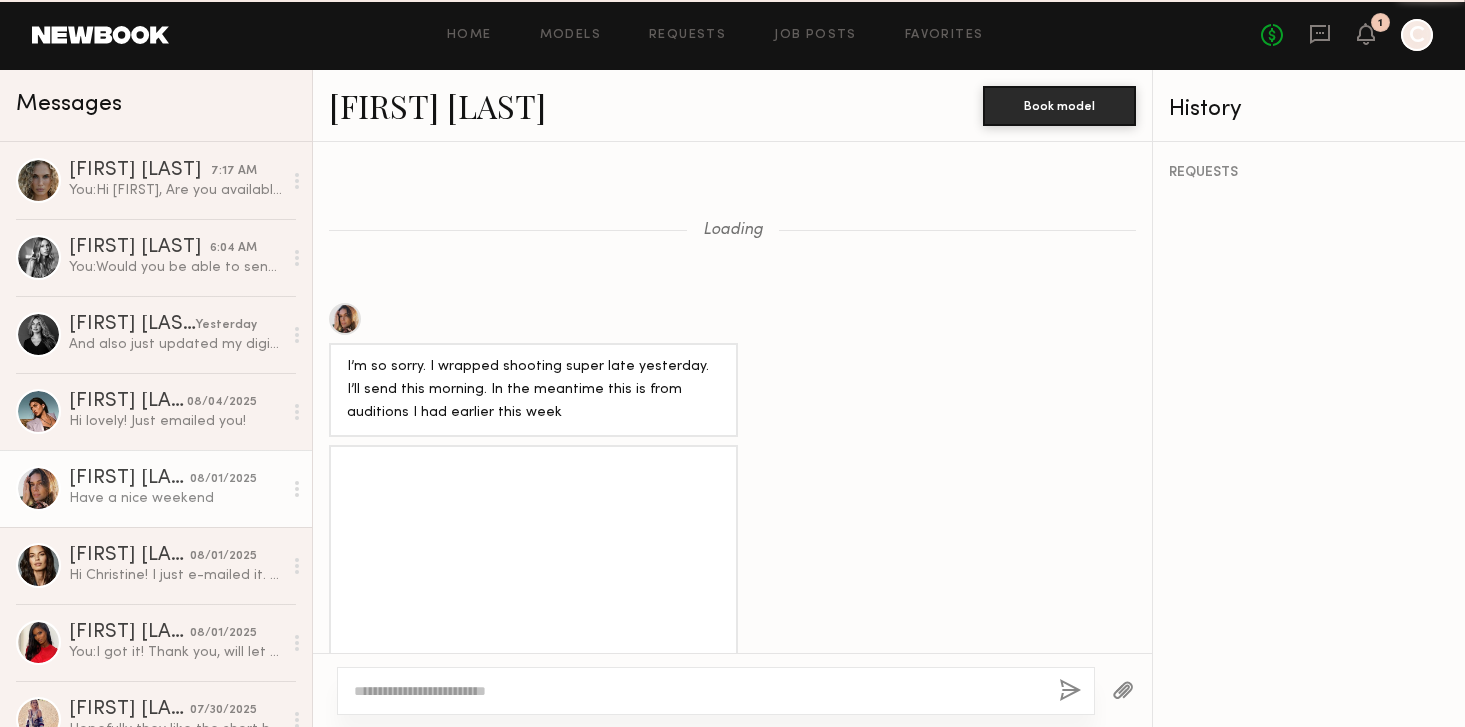 scroll, scrollTop: 1707, scrollLeft: 0, axis: vertical 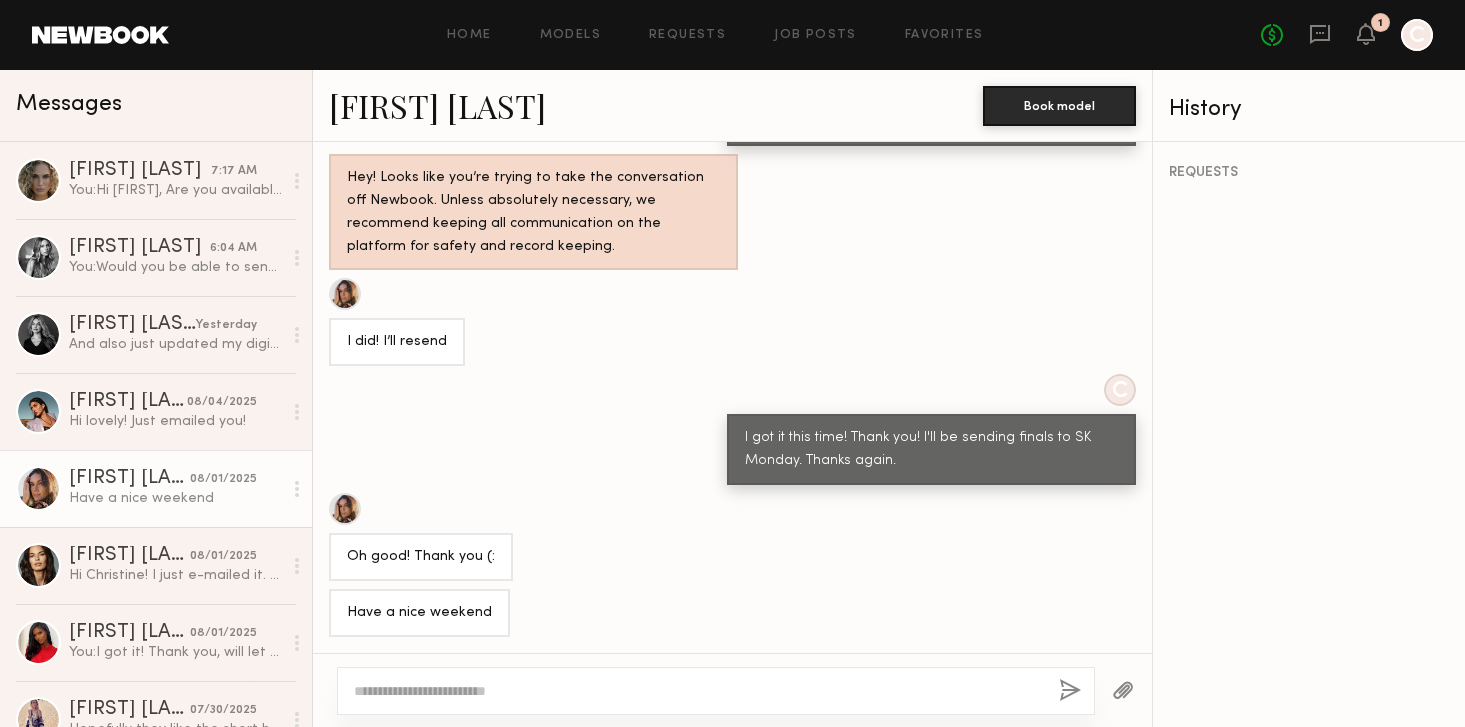 click 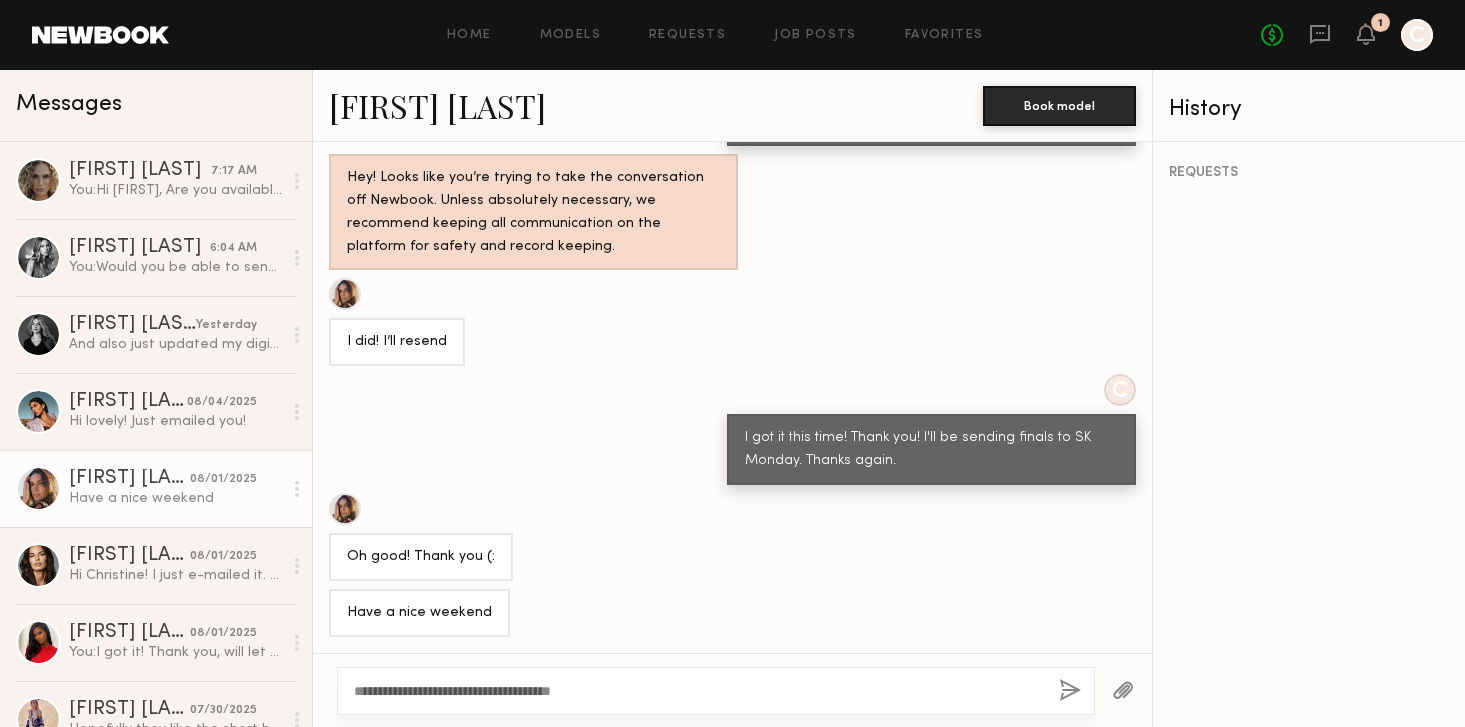 type on "**********" 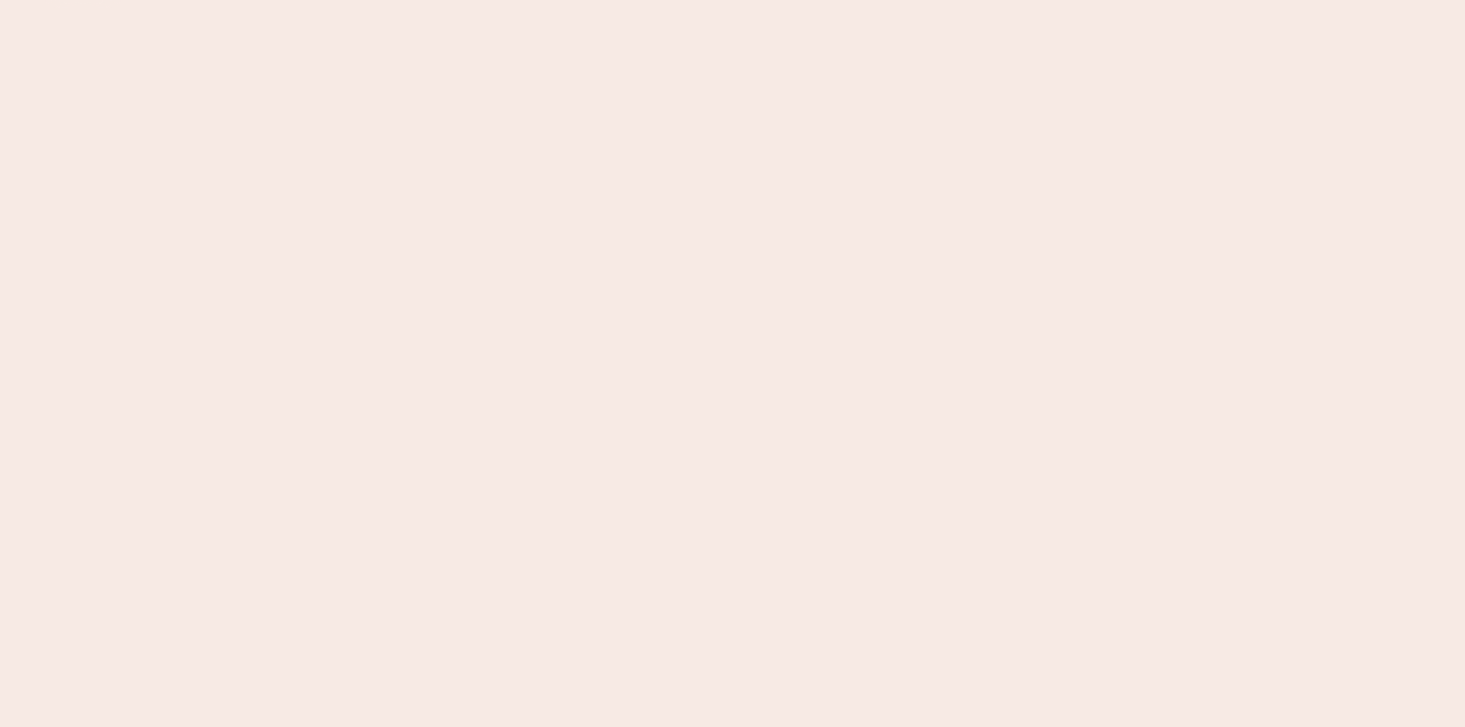 scroll, scrollTop: 0, scrollLeft: 0, axis: both 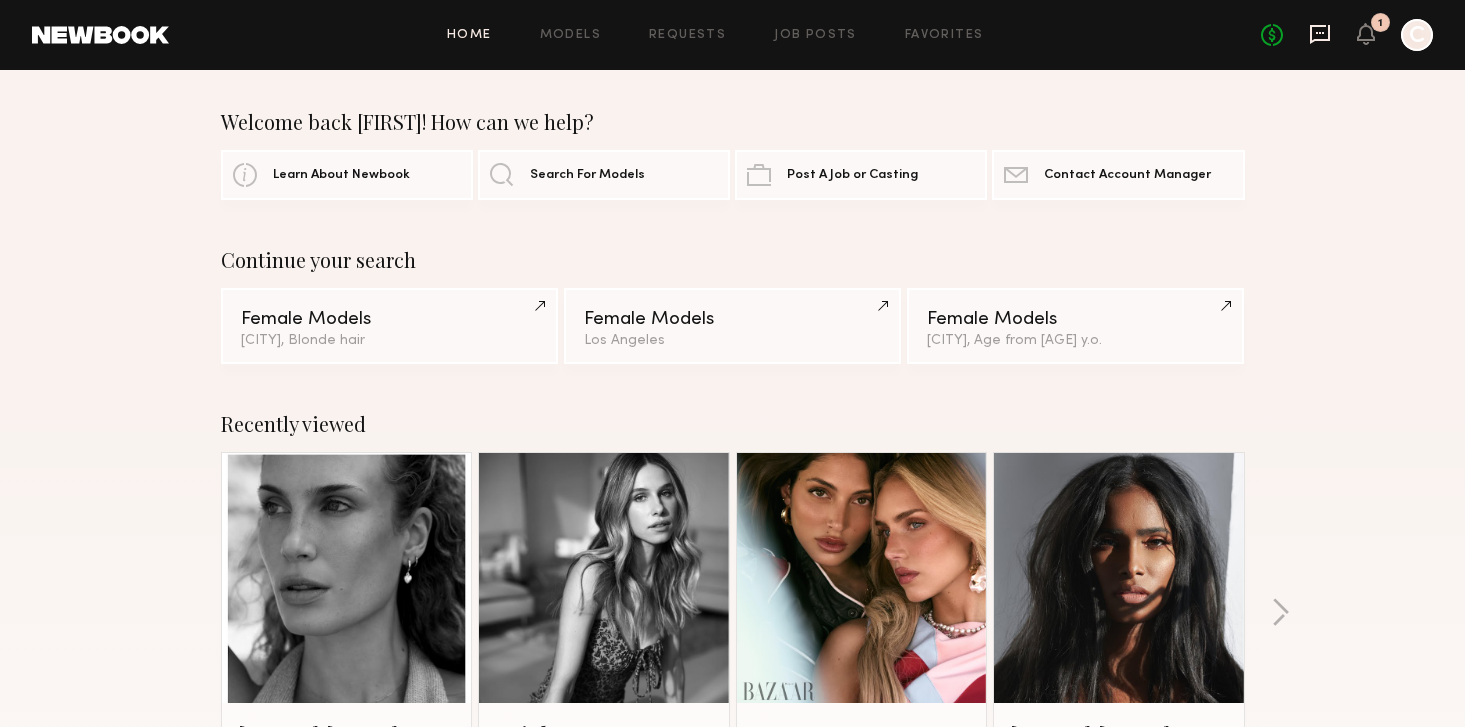 click 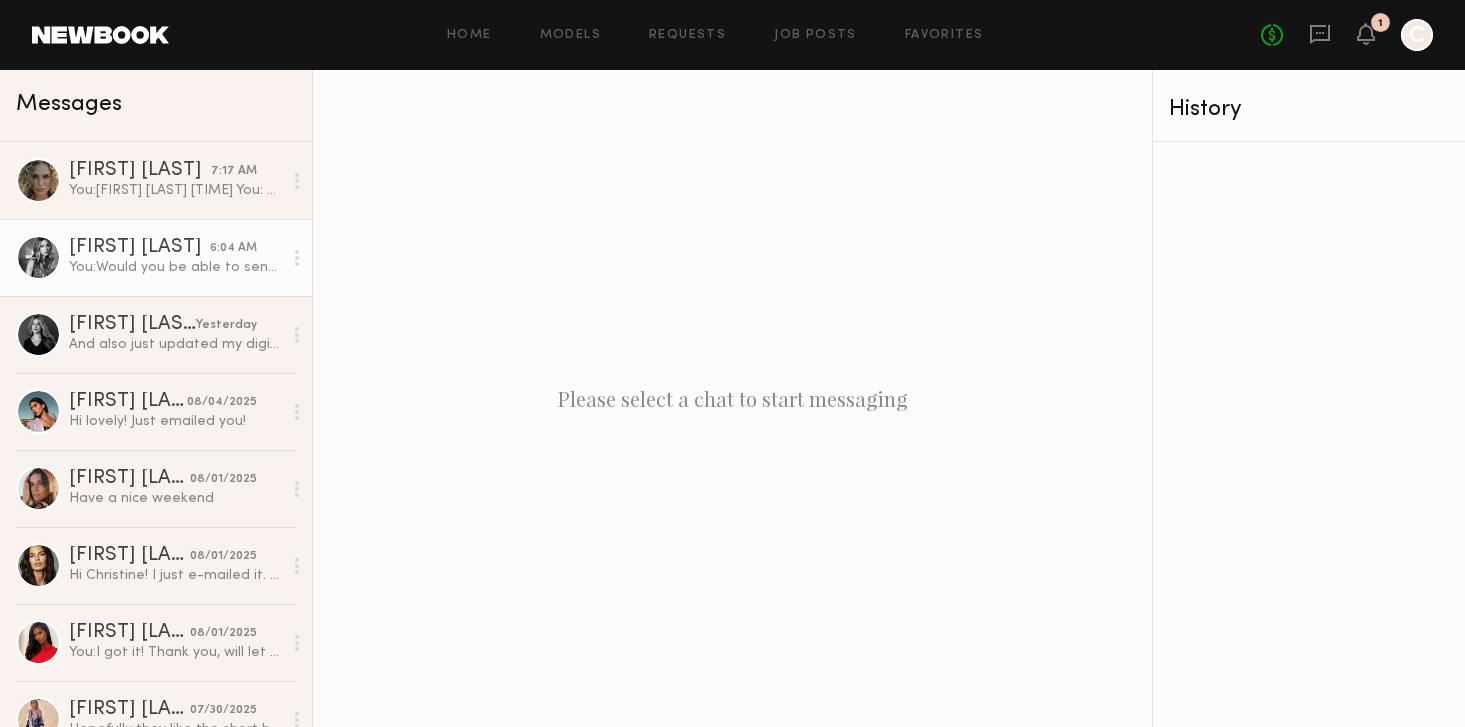 click on "Leigh D." 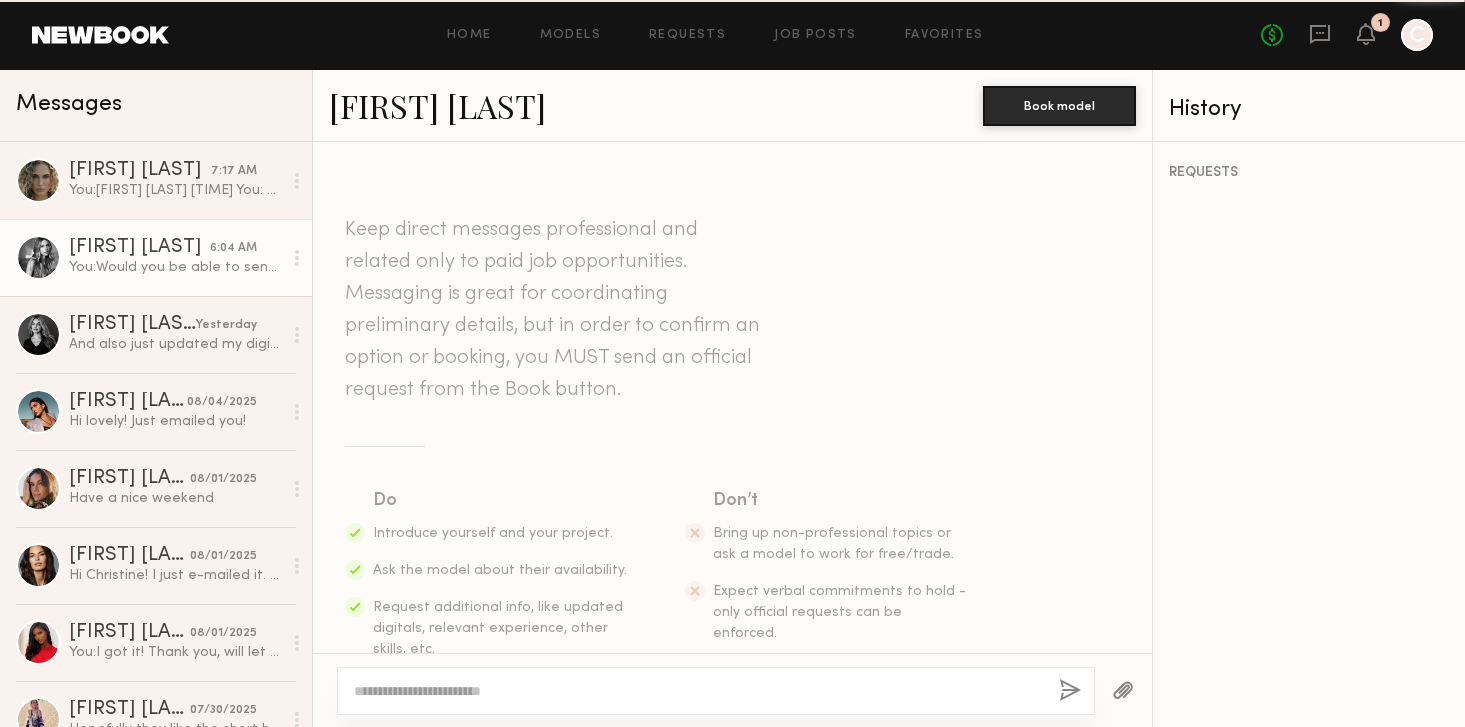 scroll, scrollTop: 992, scrollLeft: 0, axis: vertical 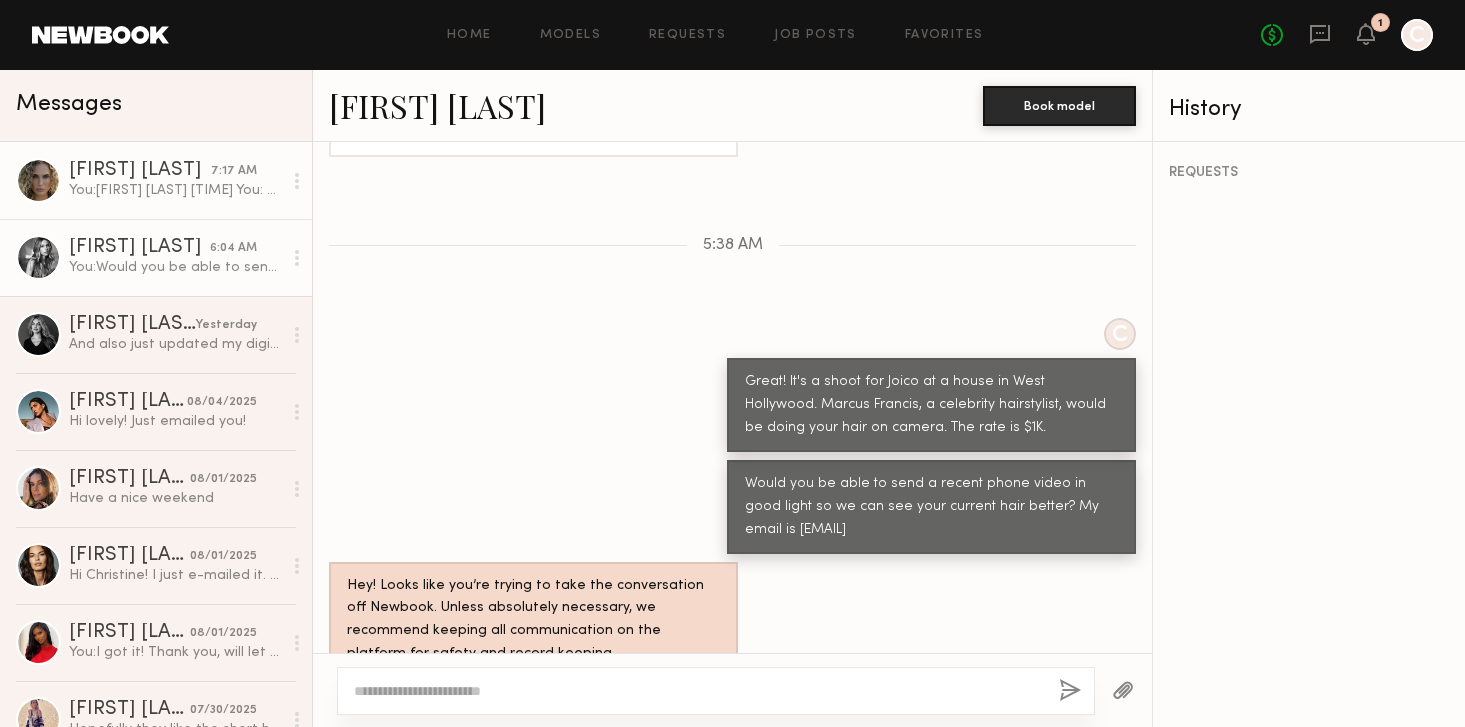 click on "Bailey K." 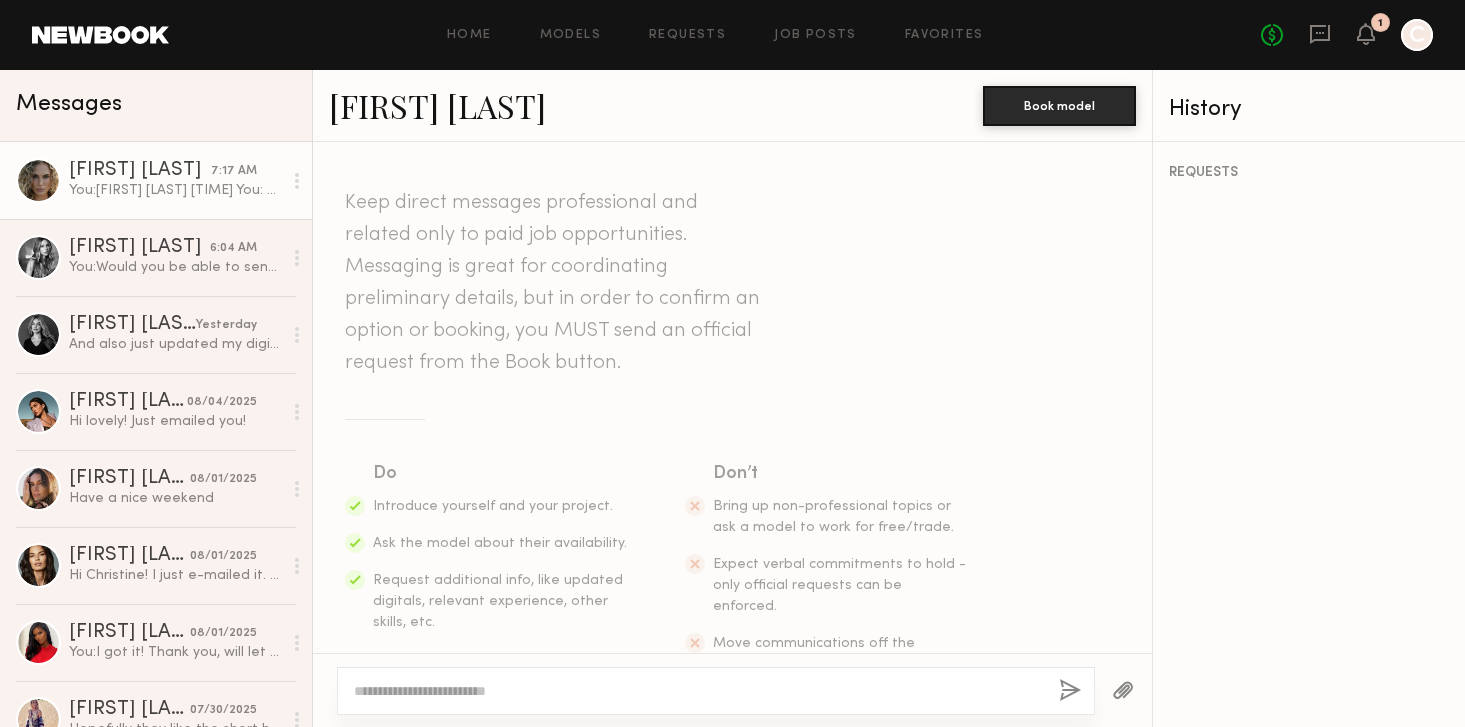 scroll, scrollTop: 0, scrollLeft: 0, axis: both 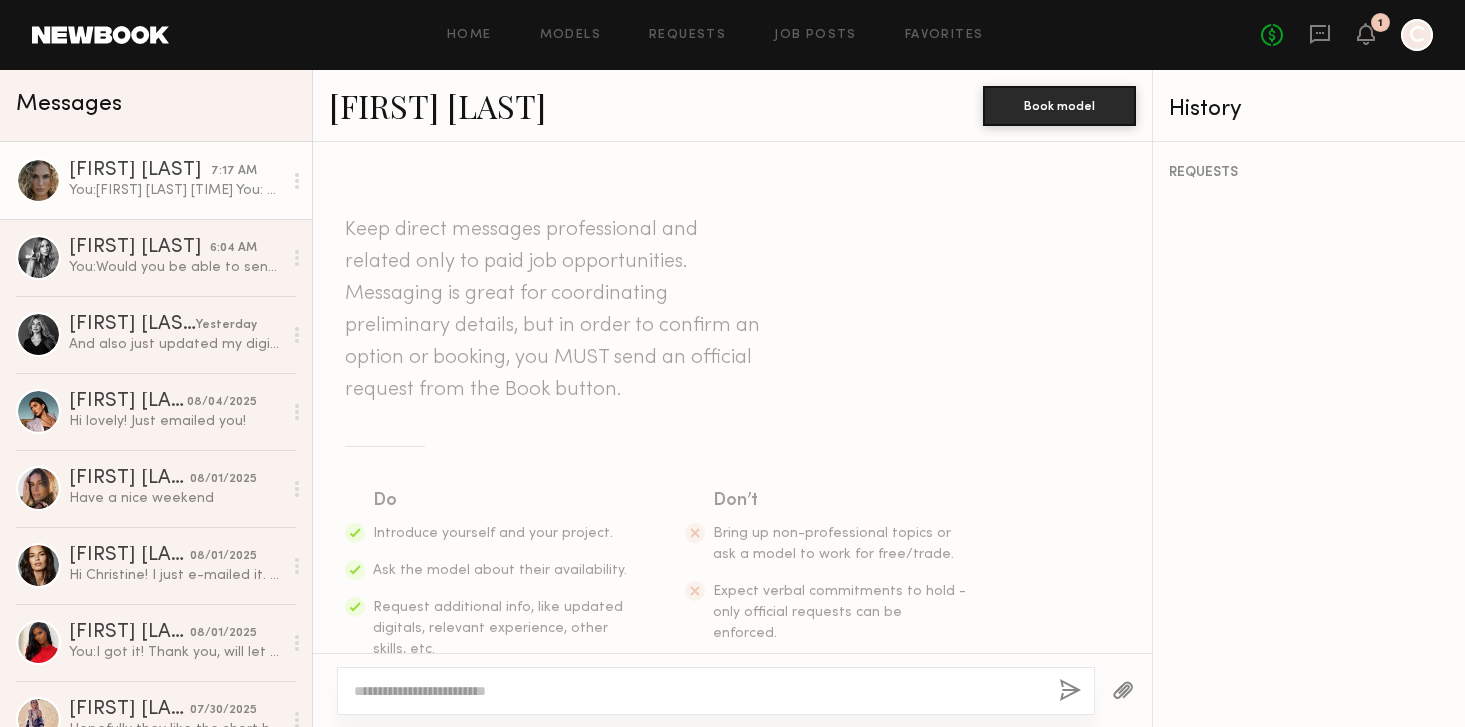 click on "Bailey K." 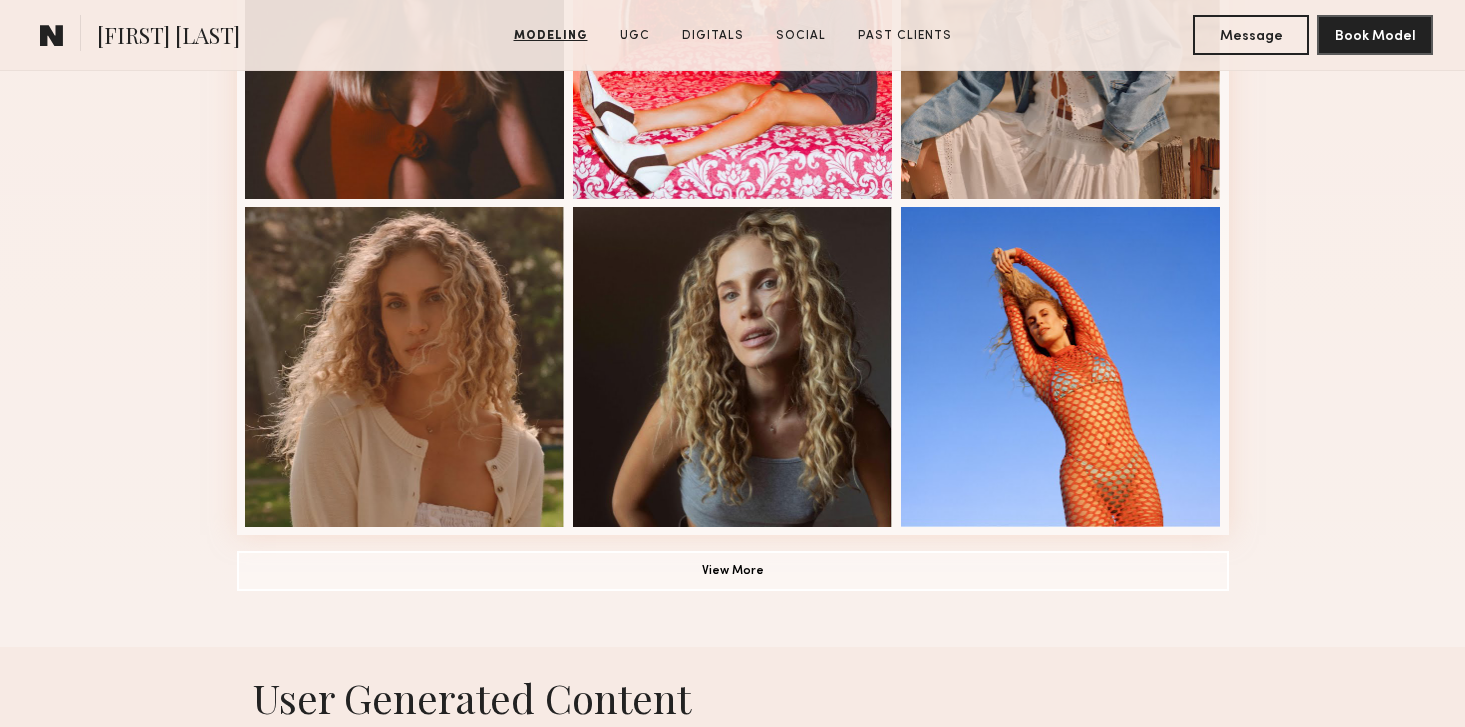 scroll, scrollTop: 1381, scrollLeft: 0, axis: vertical 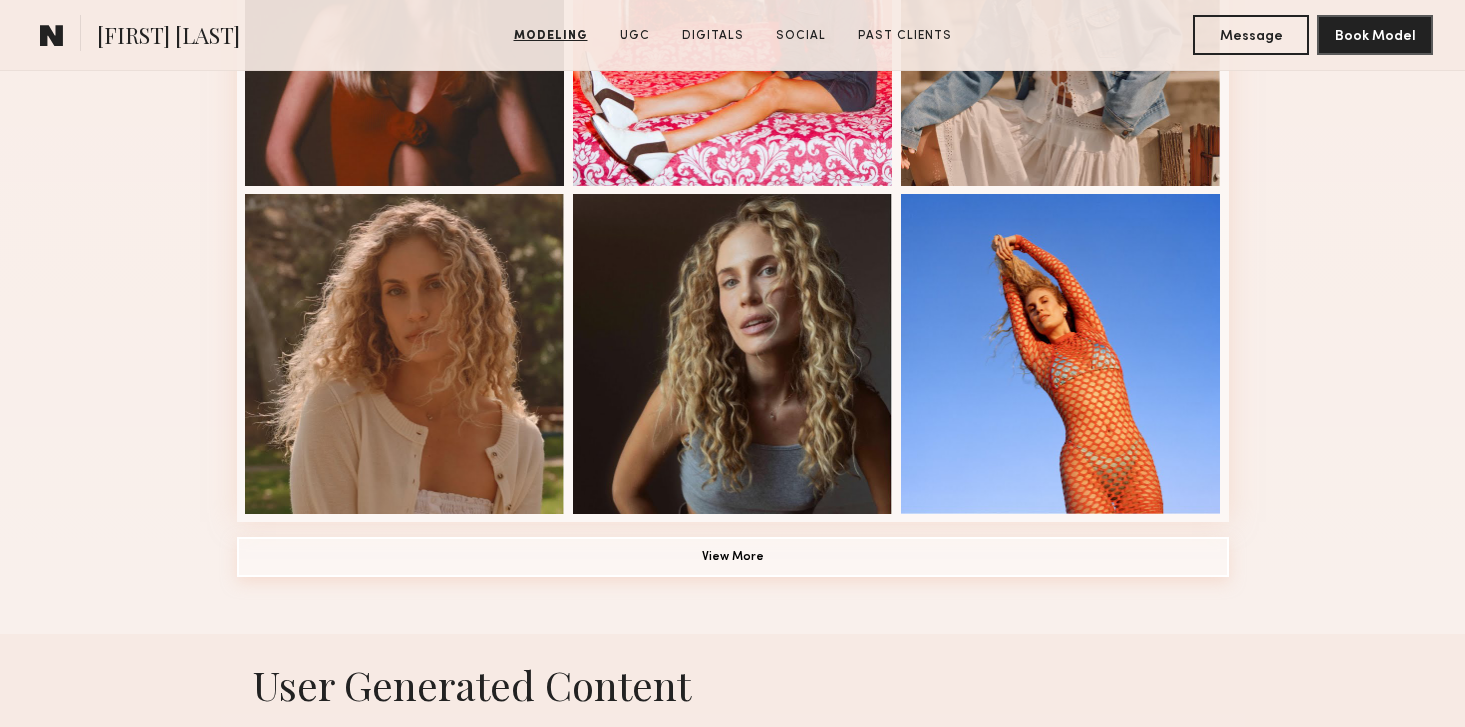 click on "View More" 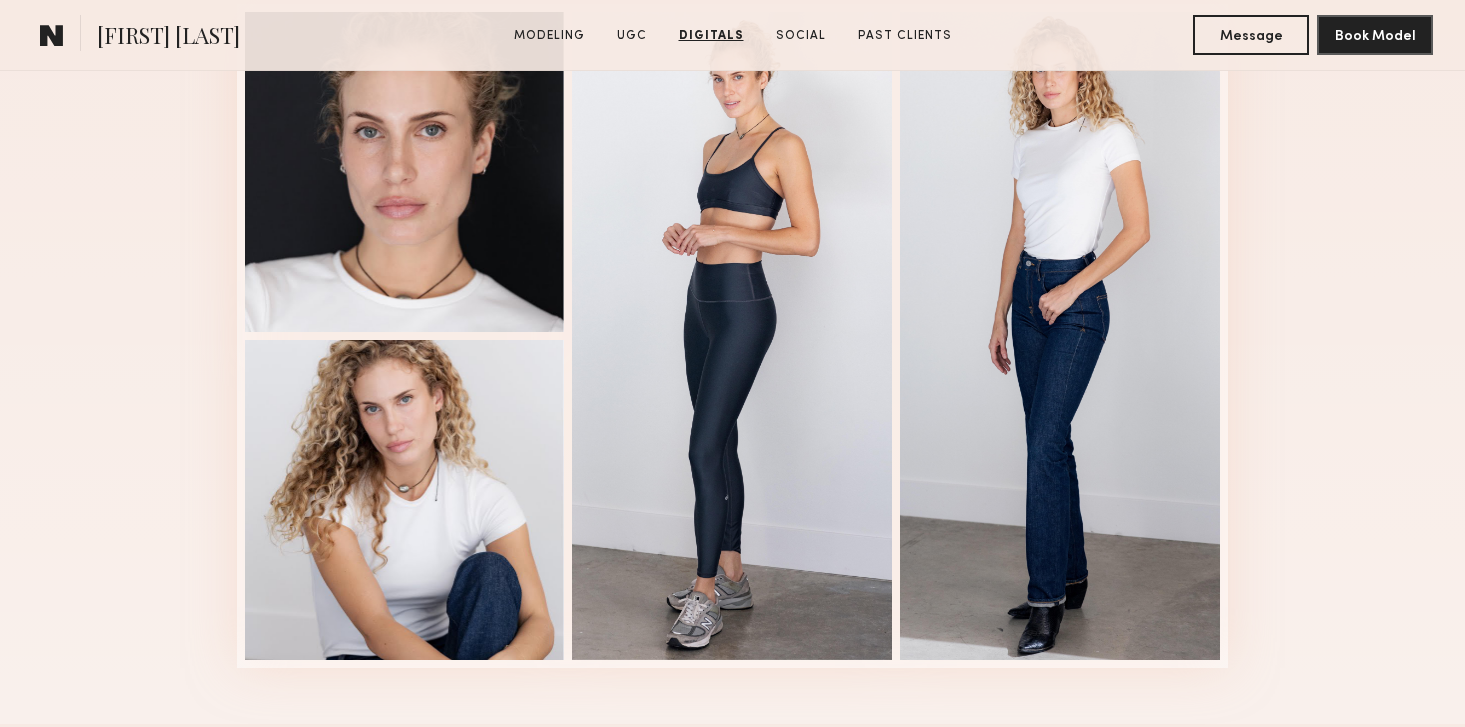 scroll, scrollTop: 4708, scrollLeft: 0, axis: vertical 